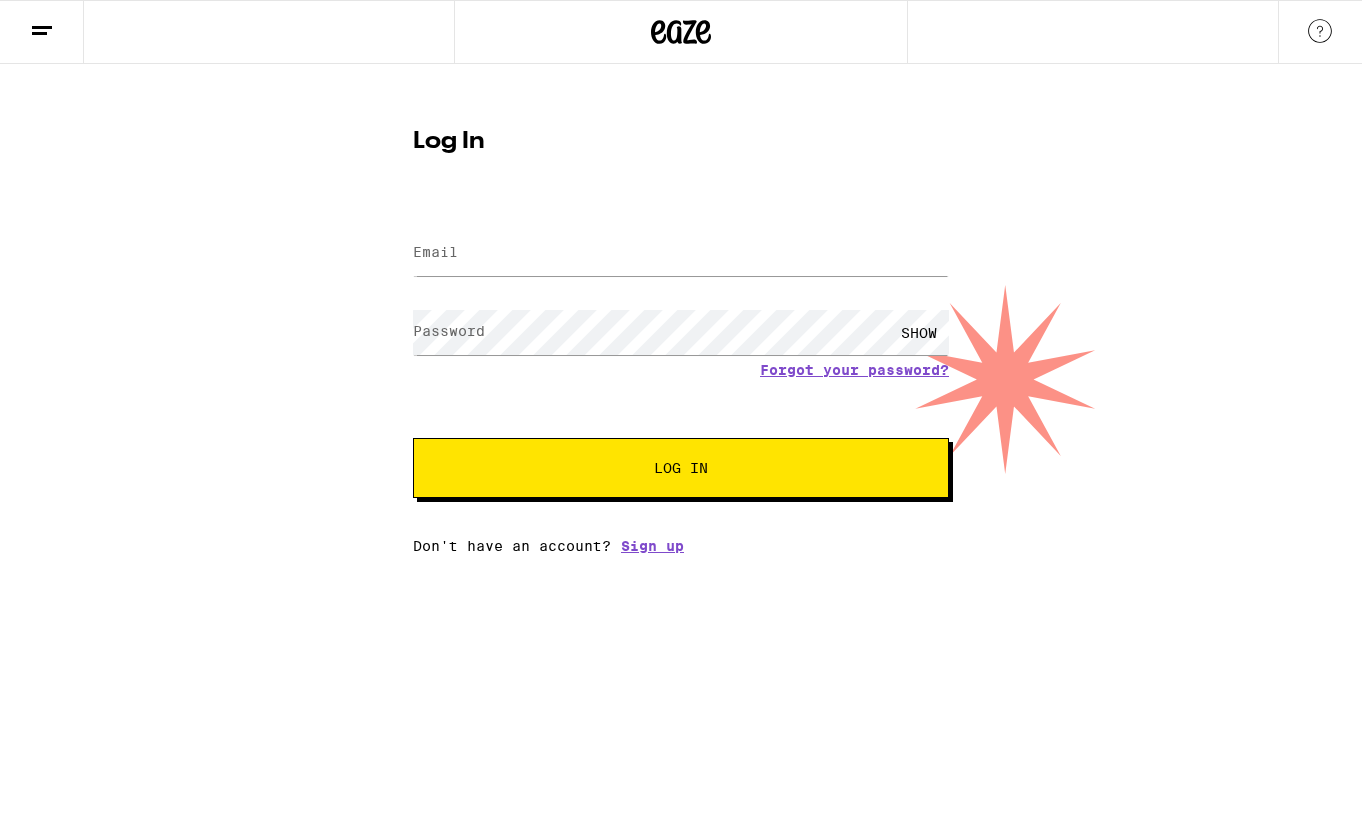 scroll, scrollTop: 0, scrollLeft: 0, axis: both 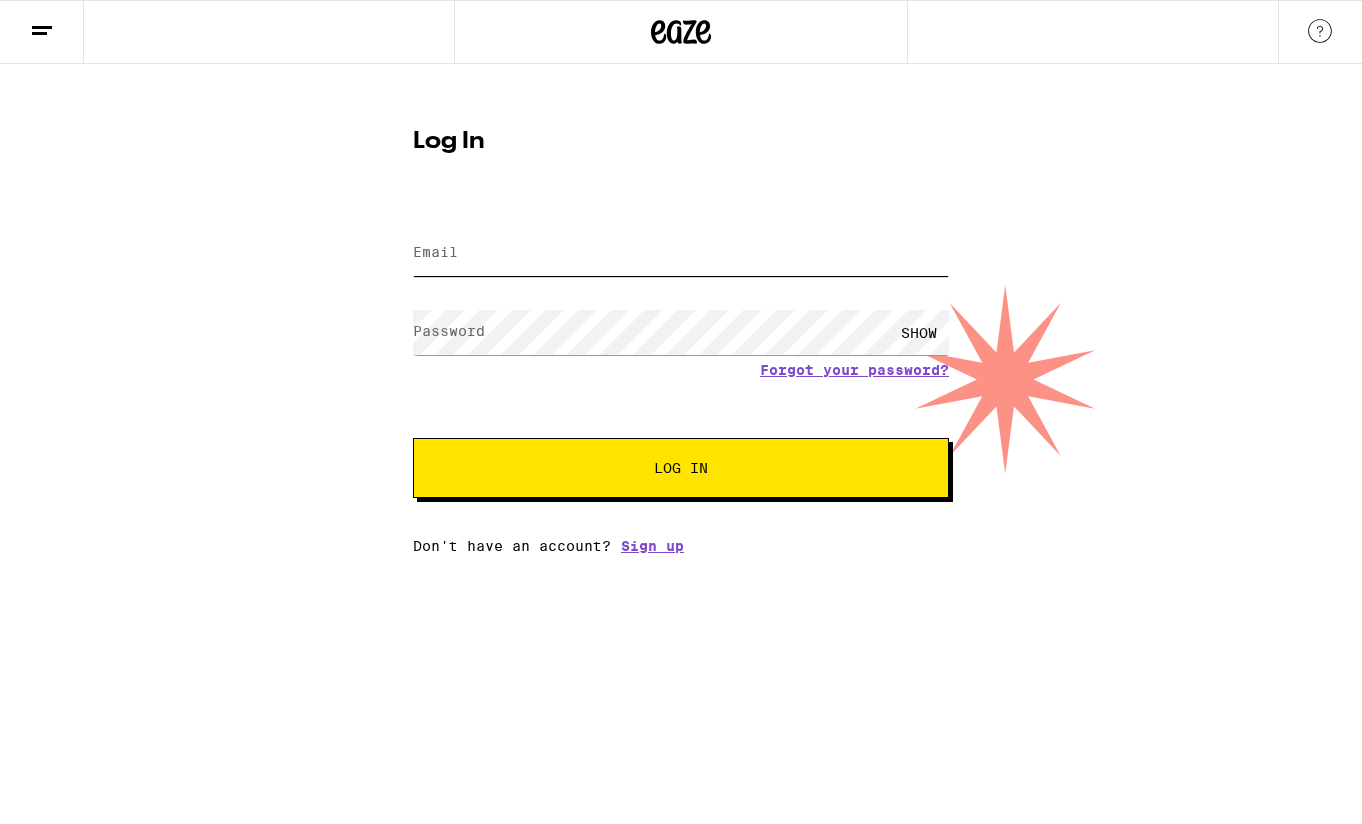 type on "[EMAIL_ADDRESS][DOMAIN_NAME]" 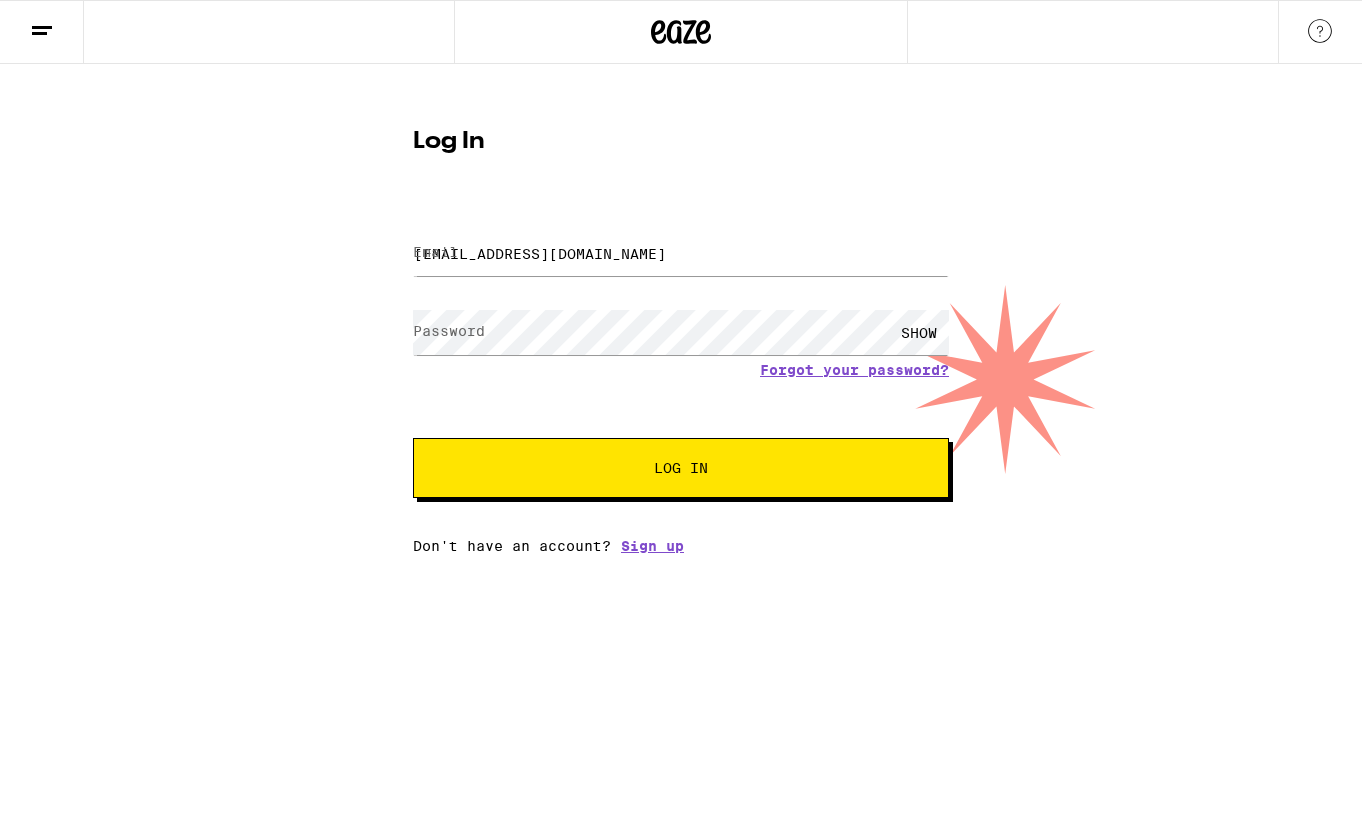 click on "Log In" at bounding box center [681, 468] 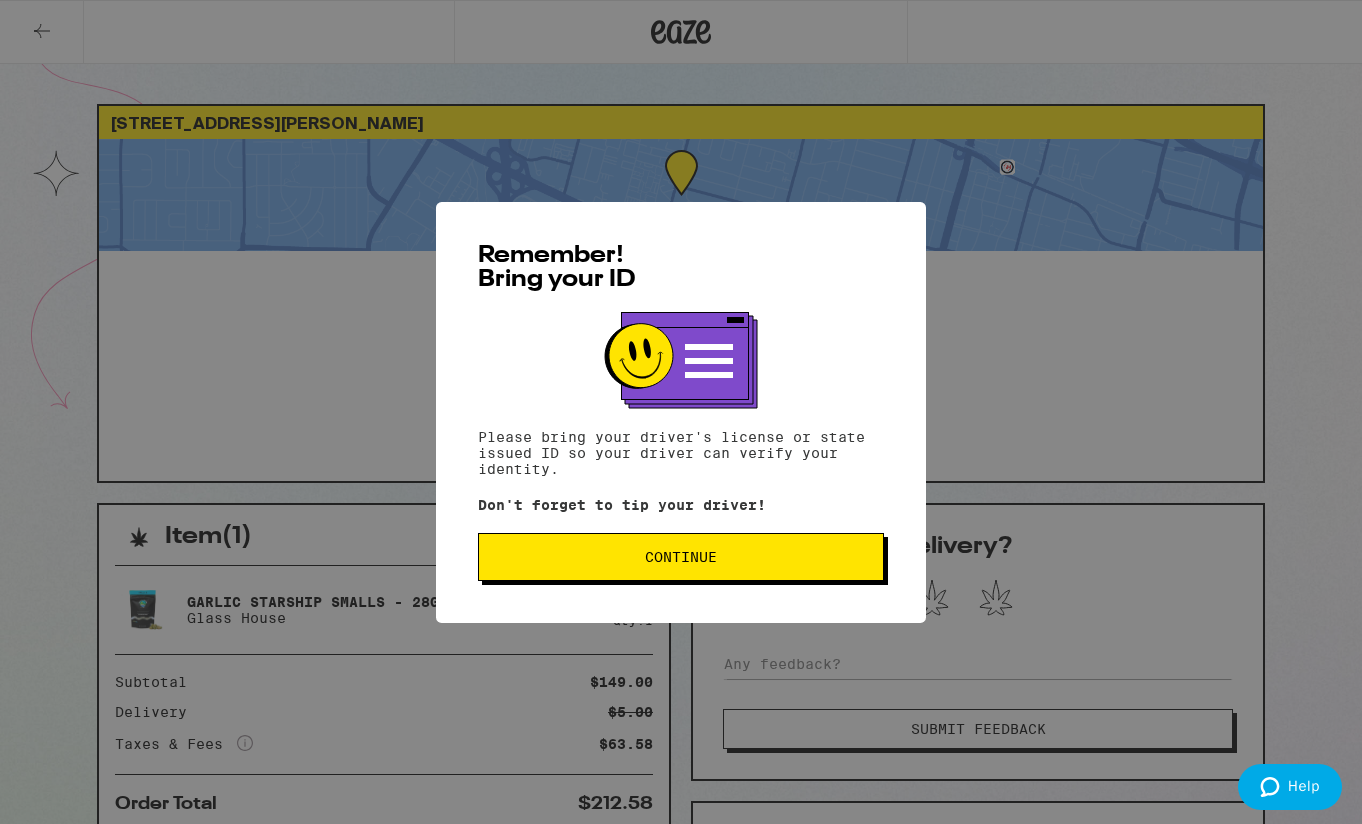 scroll, scrollTop: 0, scrollLeft: 0, axis: both 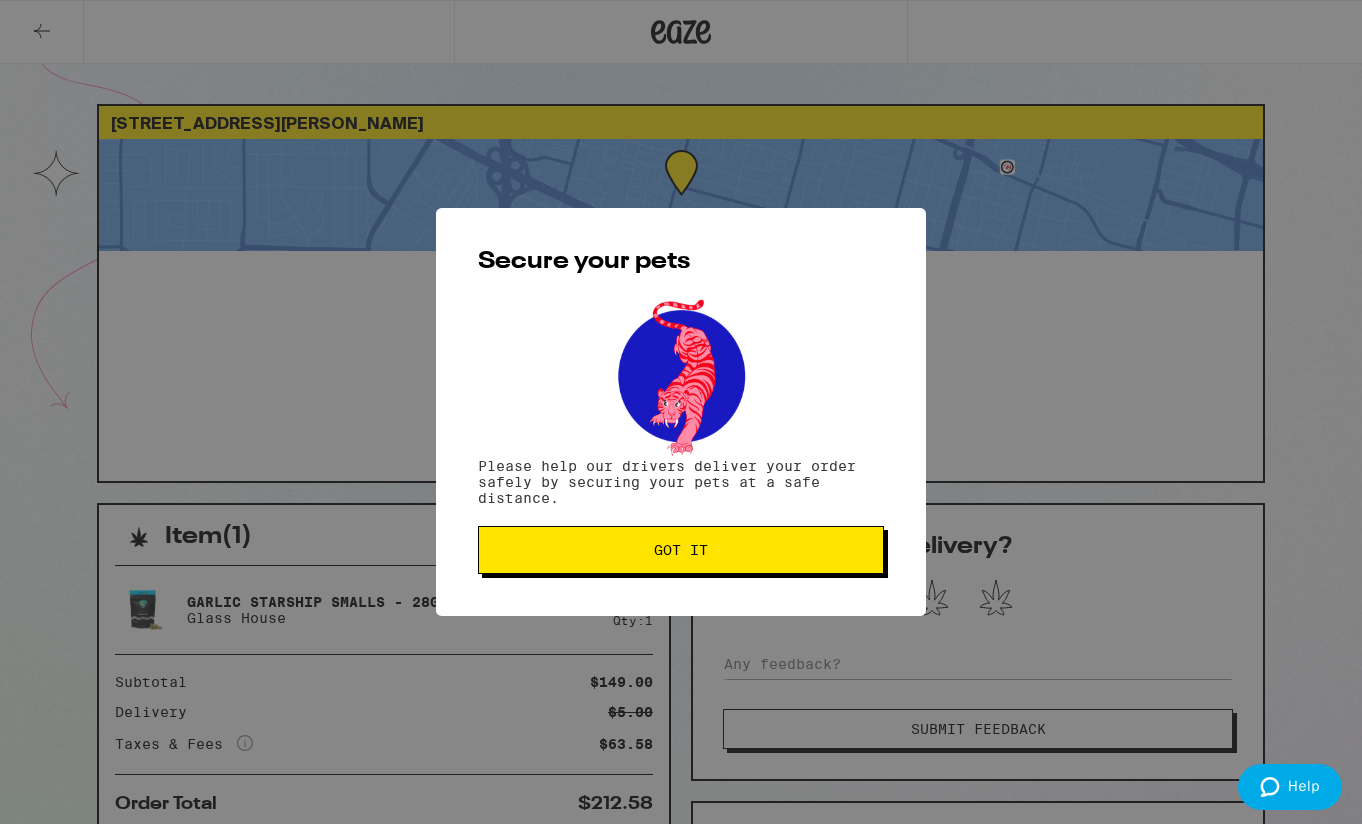 click on "Got it" at bounding box center [681, 550] 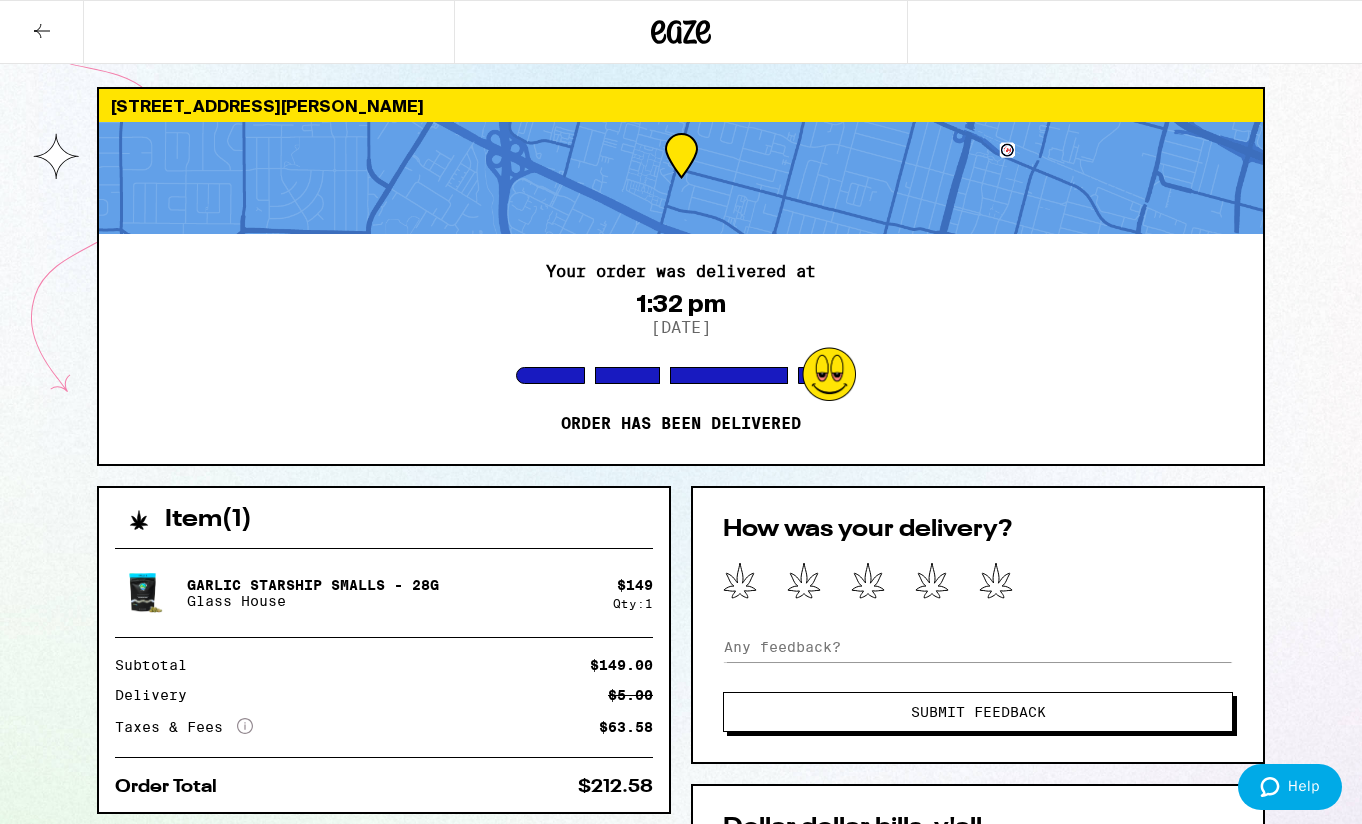 scroll, scrollTop: 18, scrollLeft: 0, axis: vertical 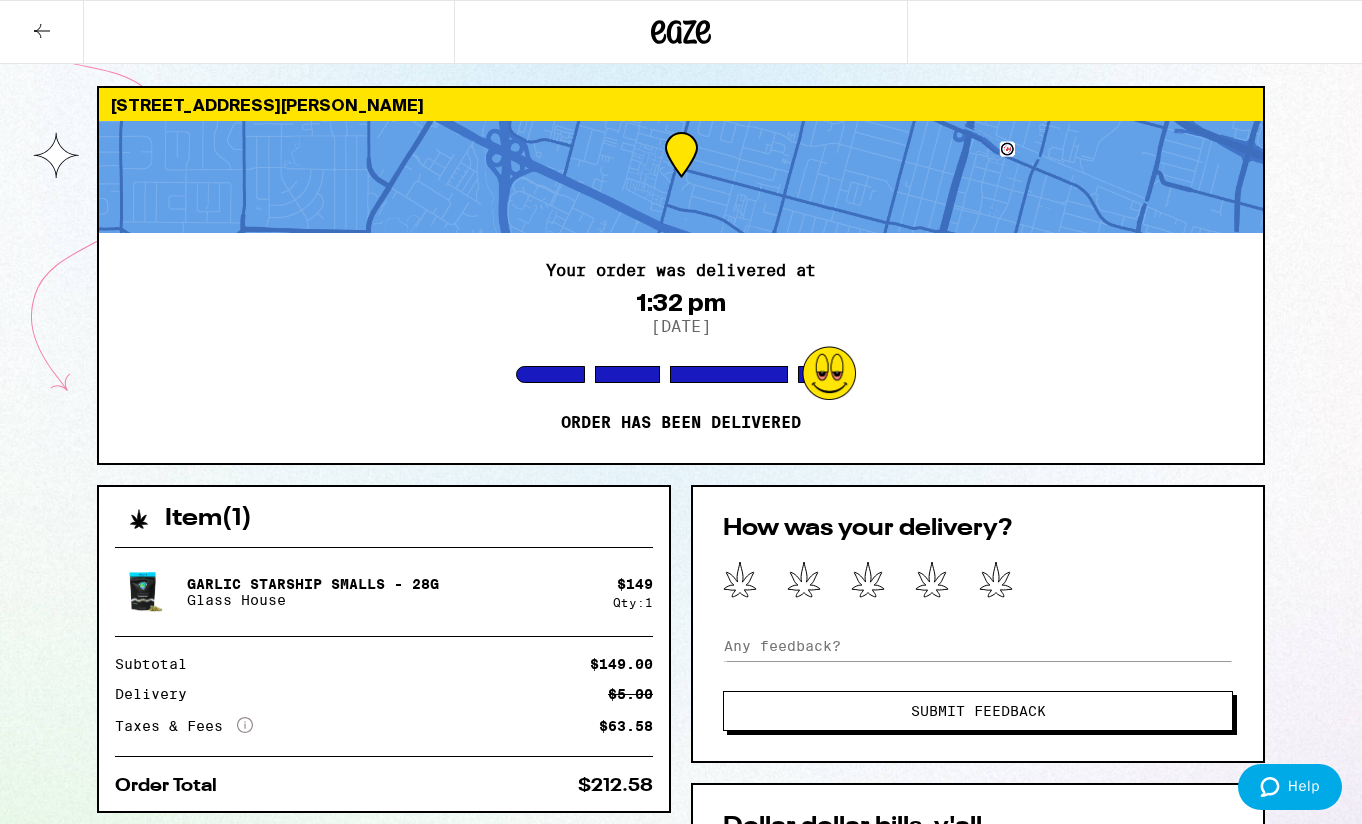 click 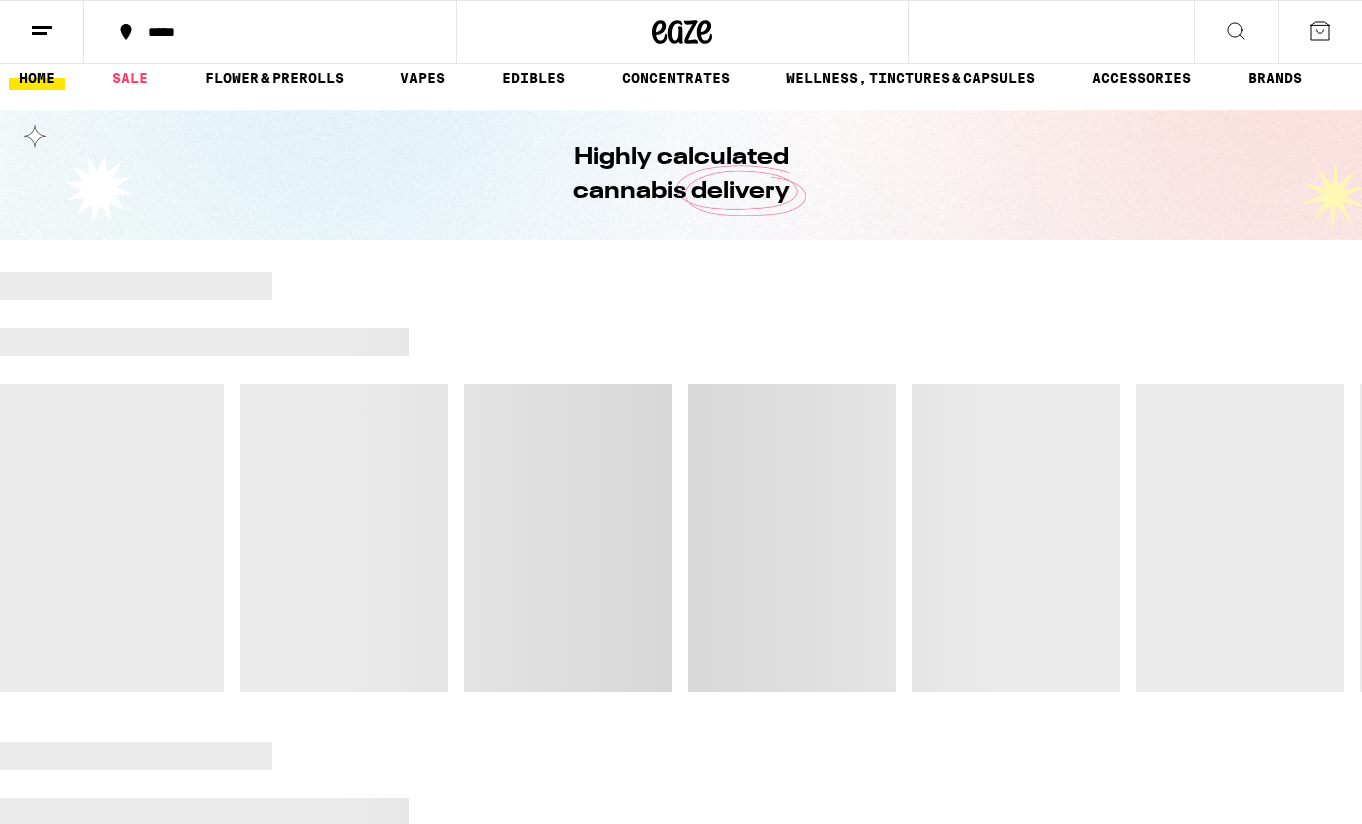 scroll, scrollTop: 0, scrollLeft: 0, axis: both 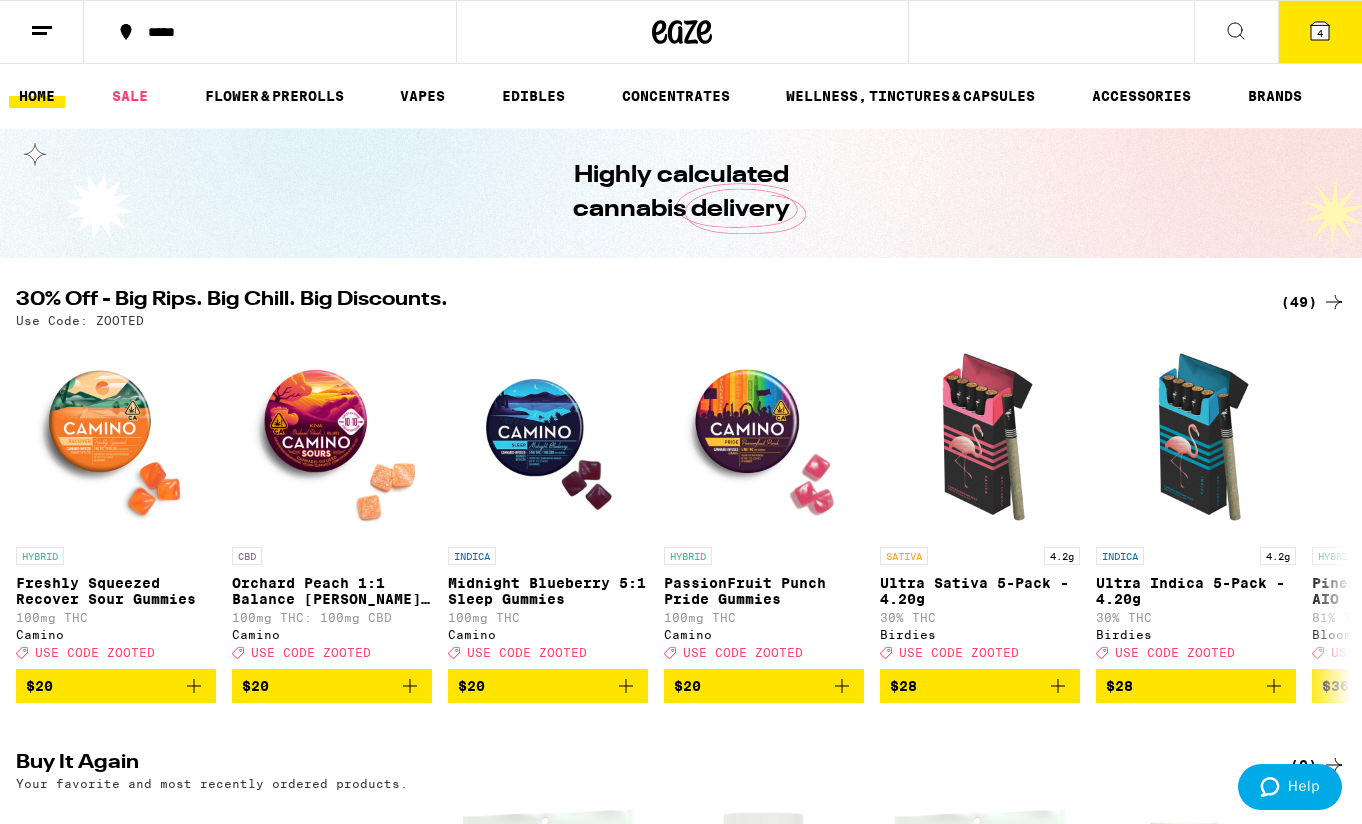 click 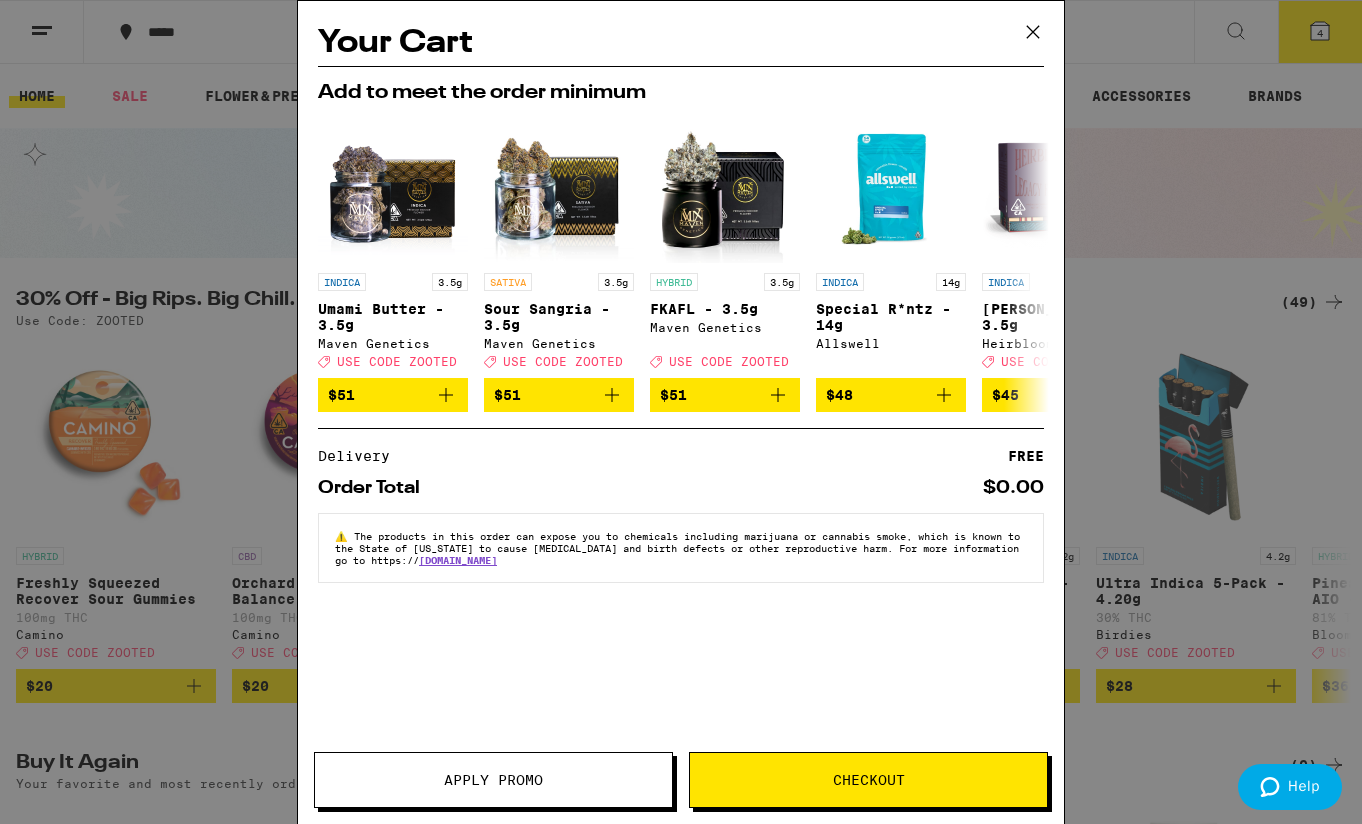click 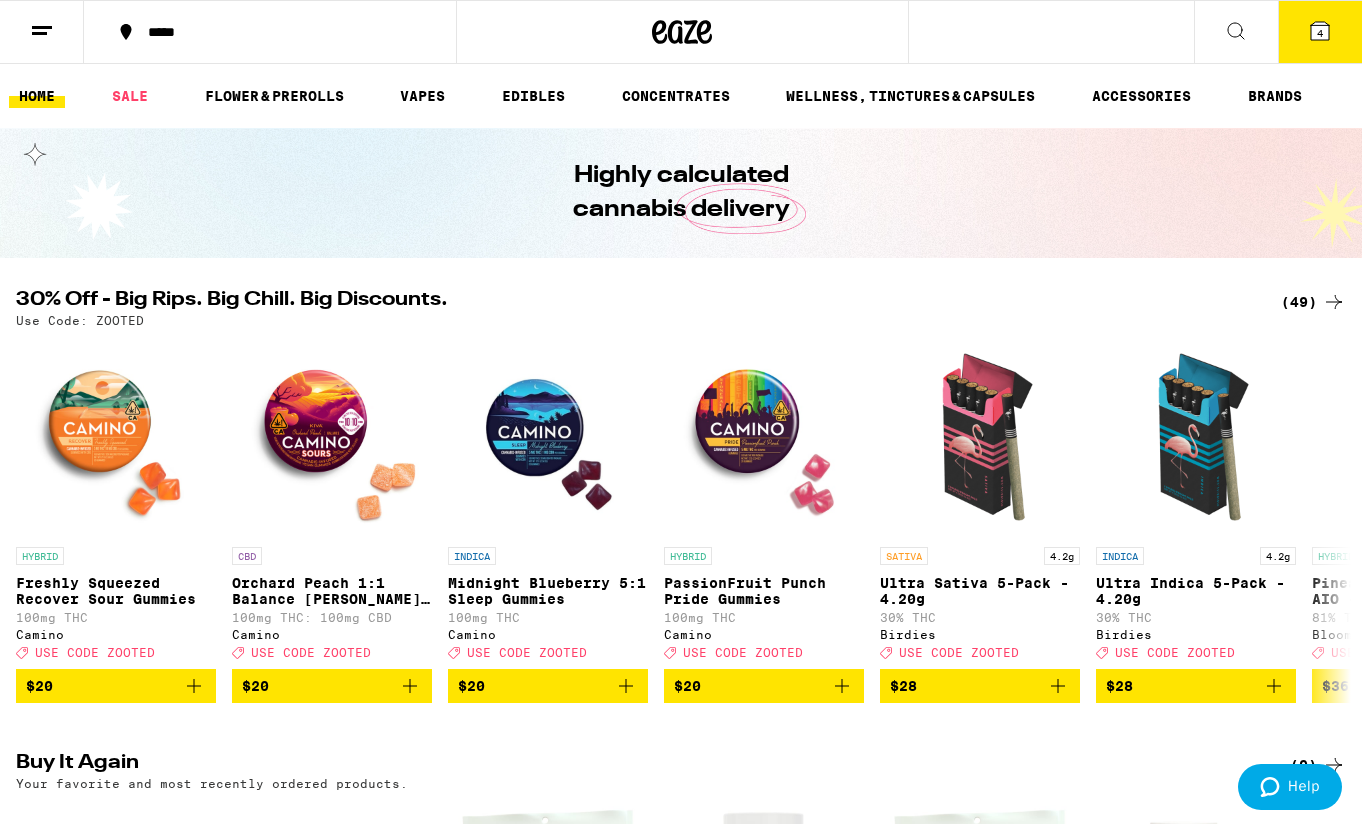 scroll, scrollTop: 0, scrollLeft: 0, axis: both 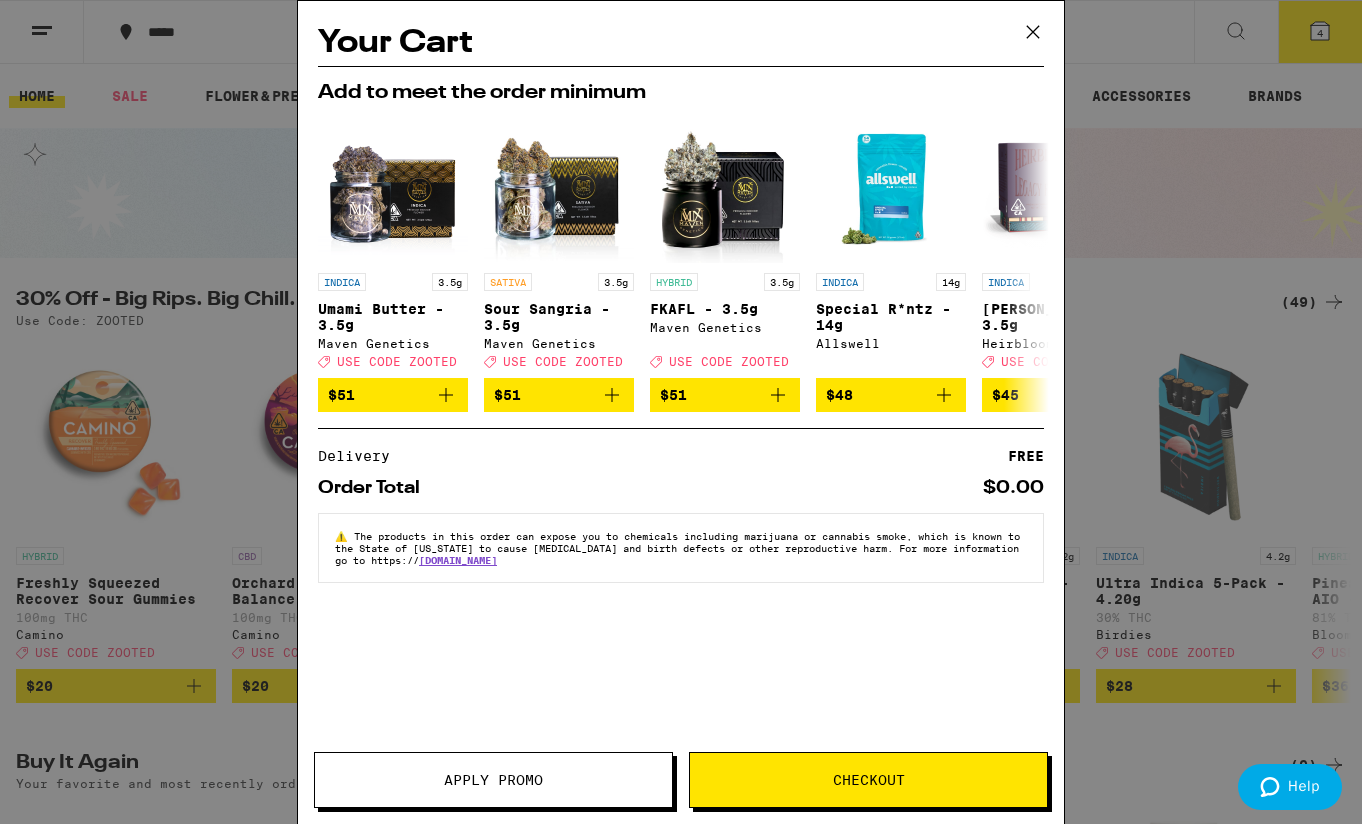 click on "Checkout" at bounding box center [868, 780] 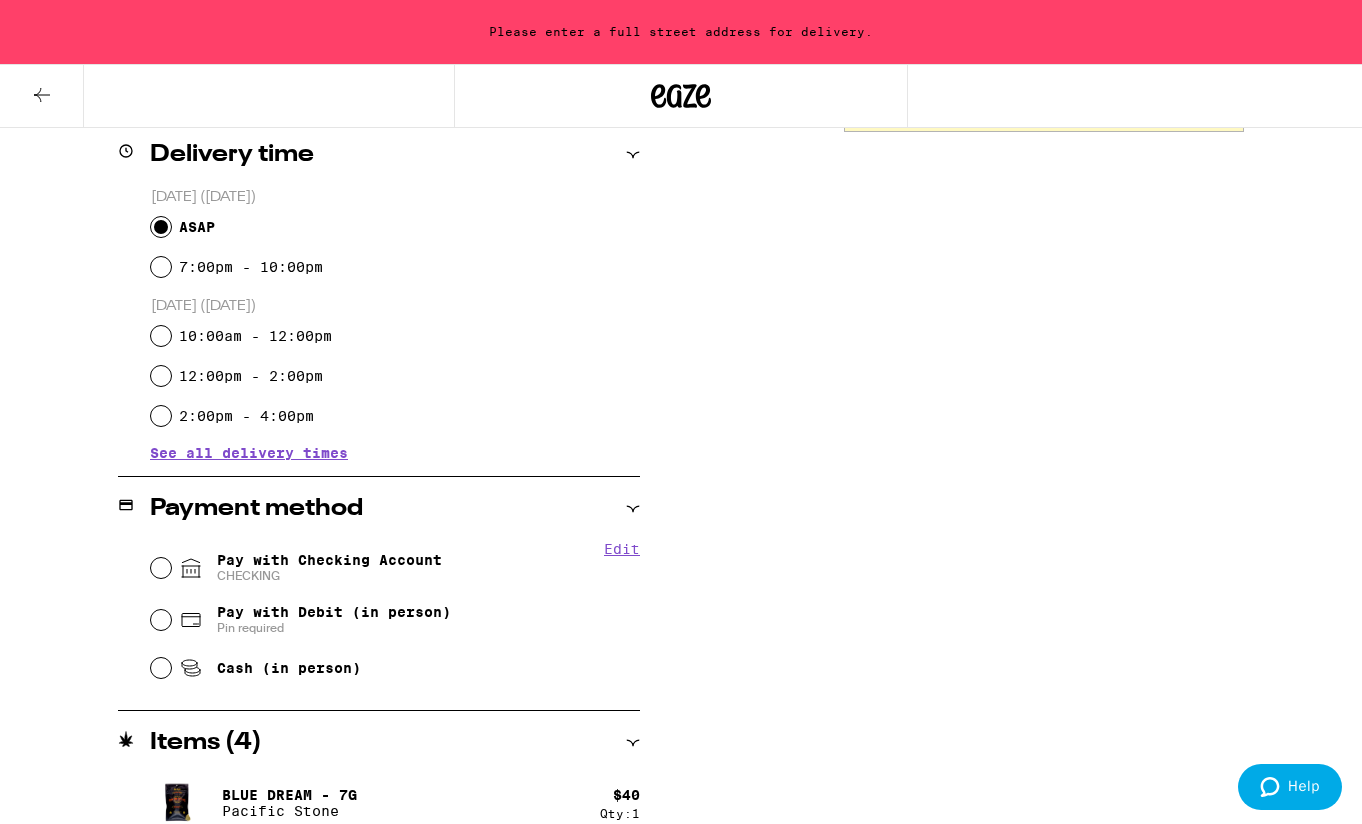 scroll, scrollTop: 0, scrollLeft: 0, axis: both 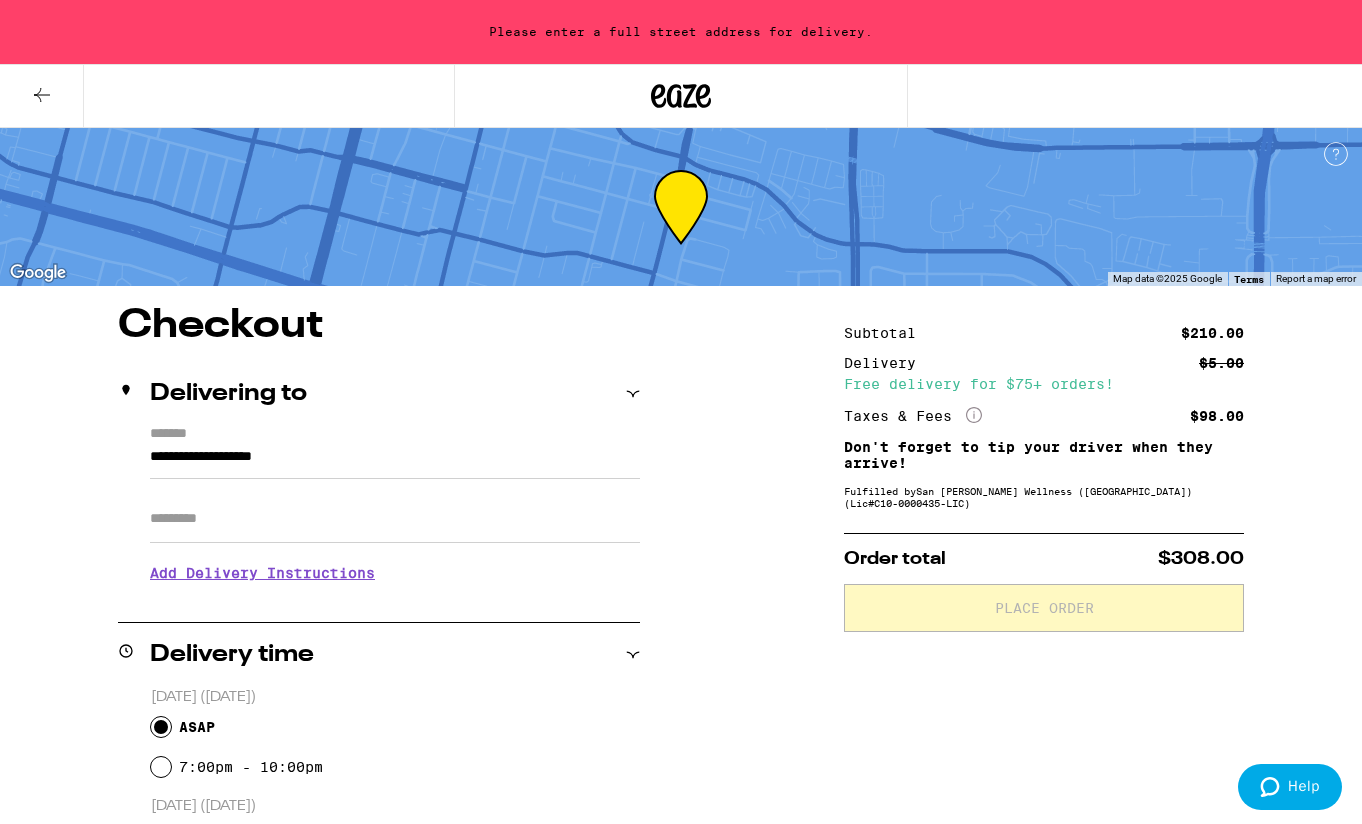 click on "Apt/Suite" at bounding box center [395, 519] 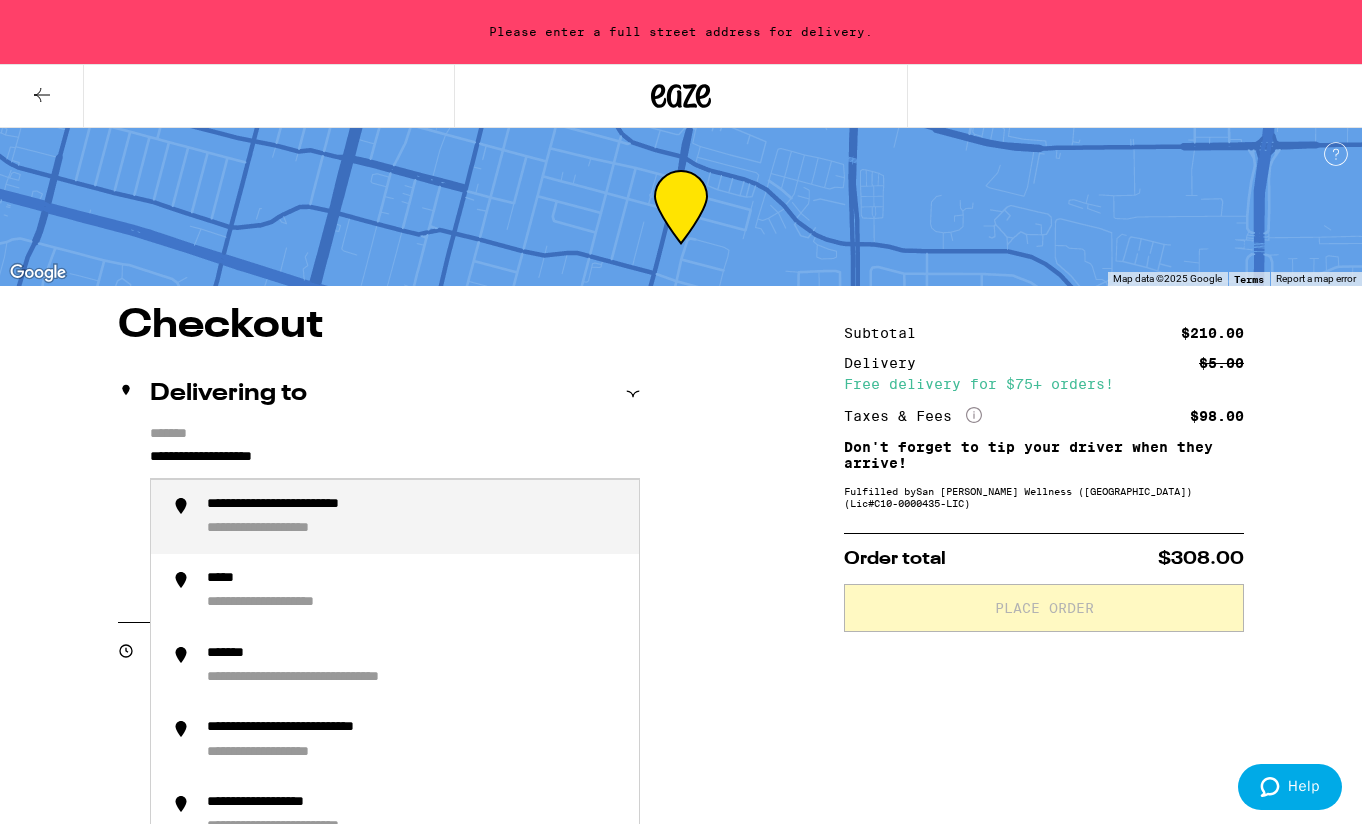 drag, startPoint x: 338, startPoint y: 454, endPoint x: 135, endPoint y: 455, distance: 203.00246 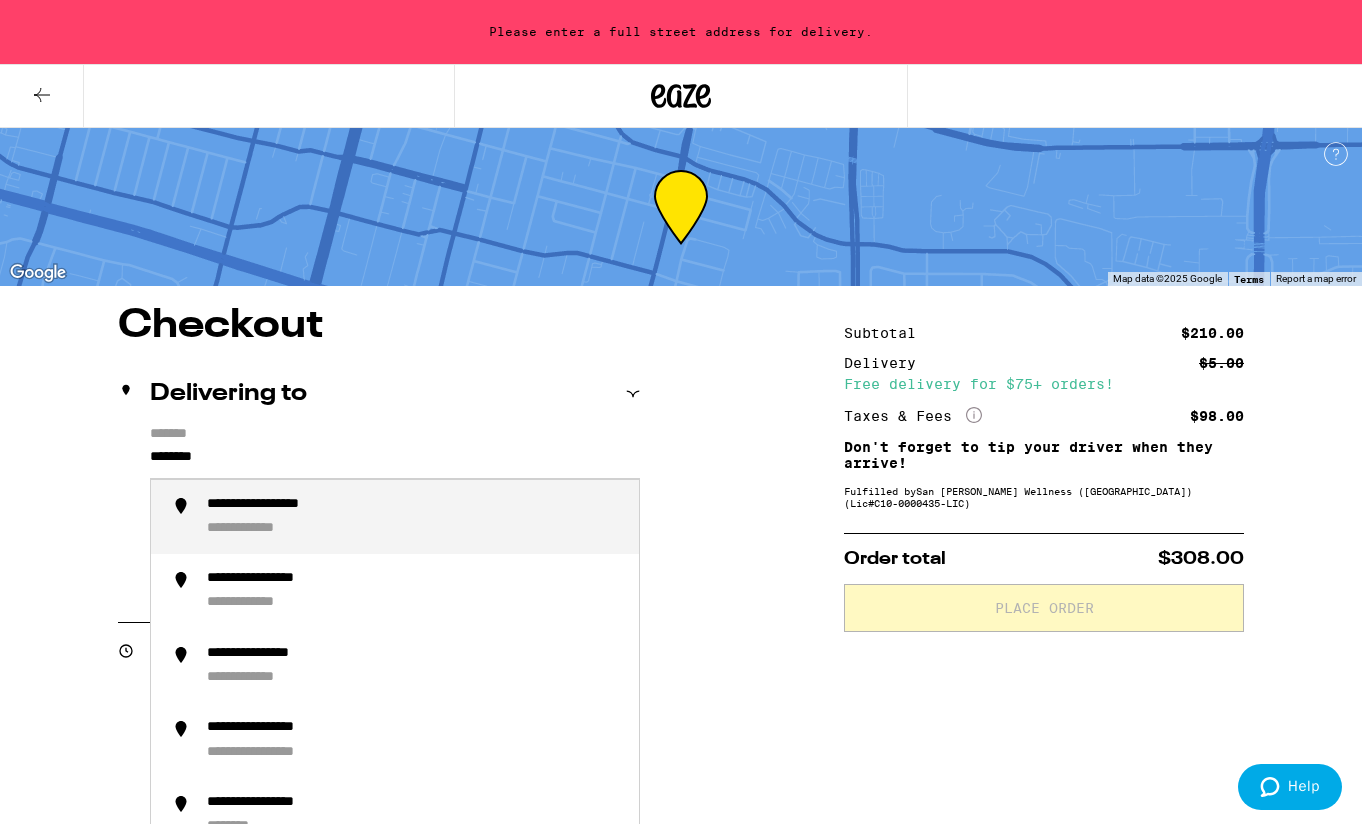 click on "**********" at bounding box center (288, 505) 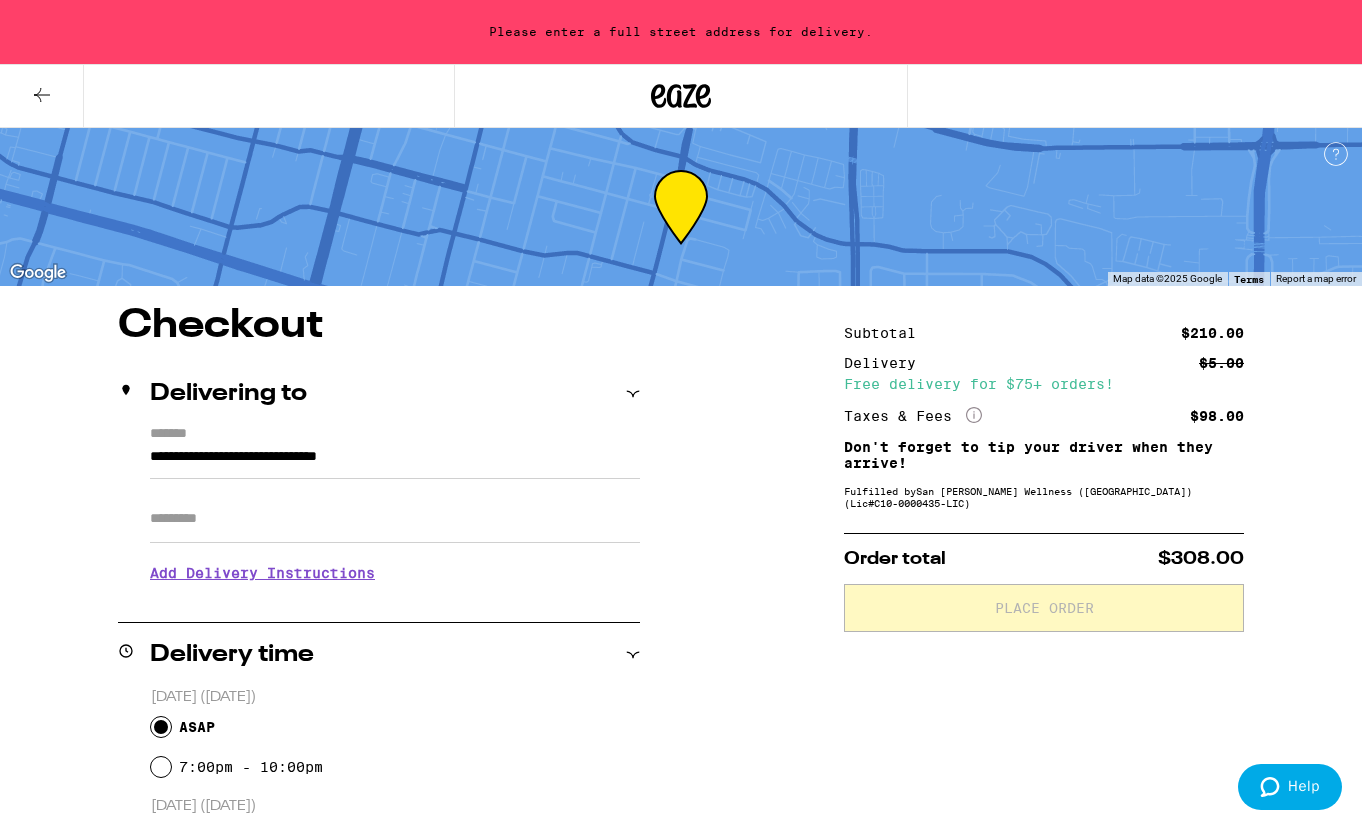 click on "Apt/Suite" at bounding box center [395, 519] 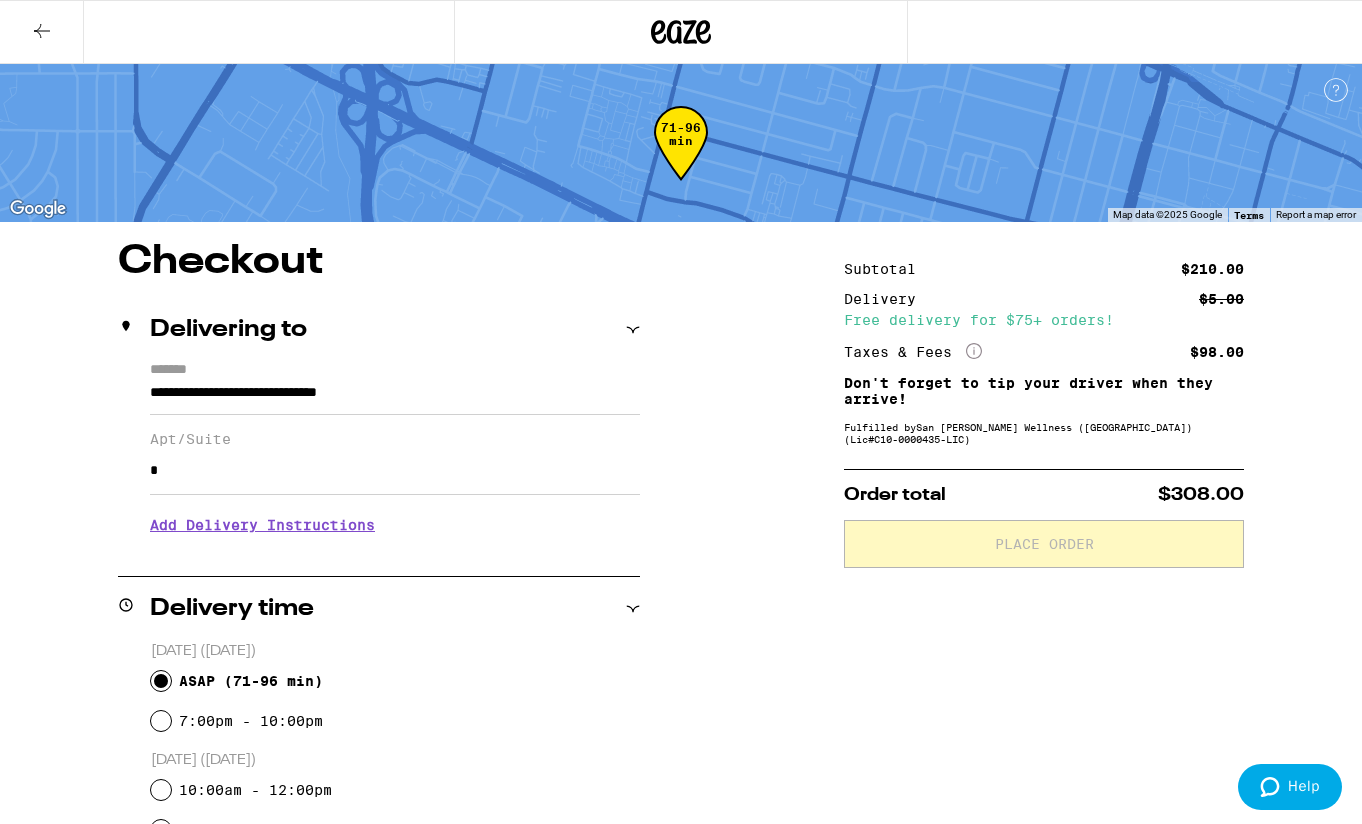 type on "*" 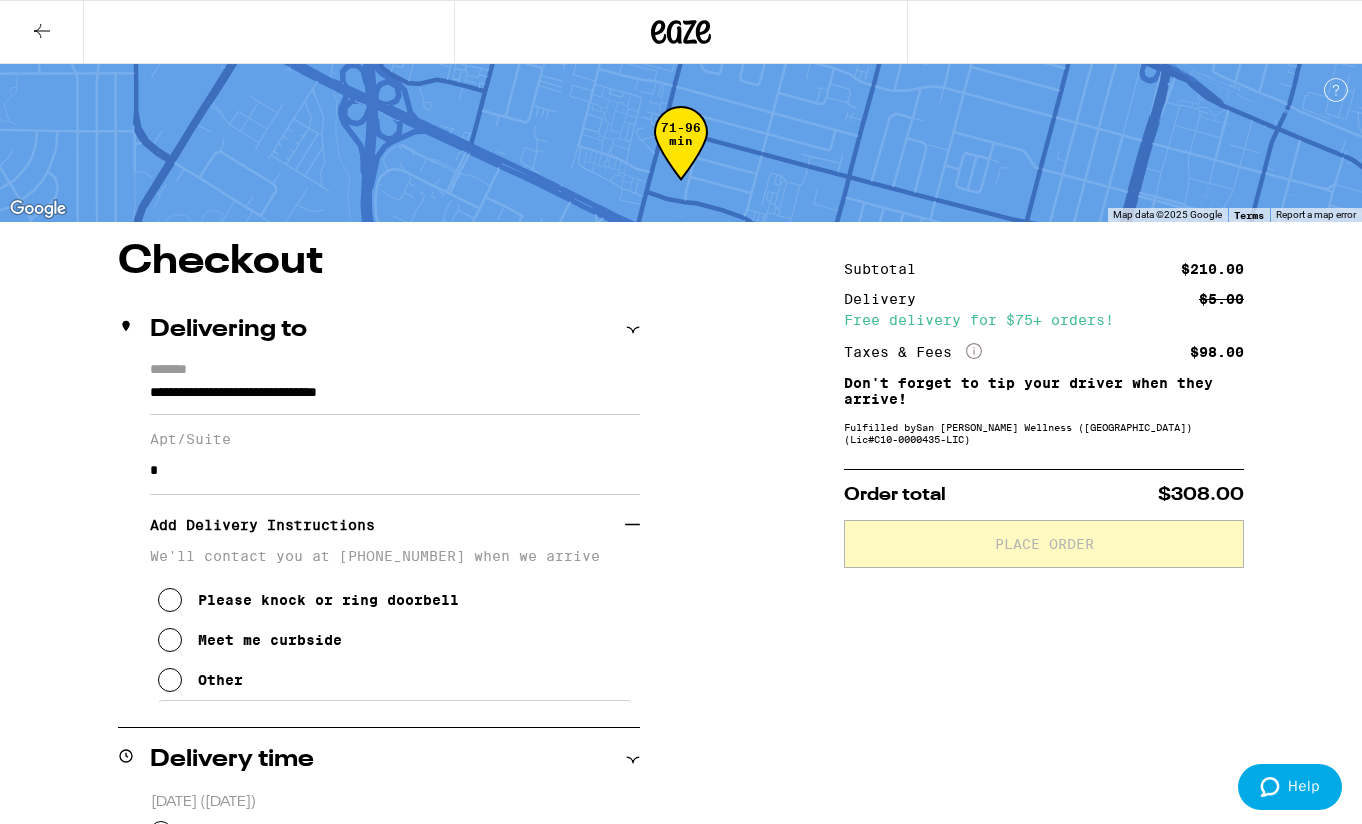 click at bounding box center (170, 680) 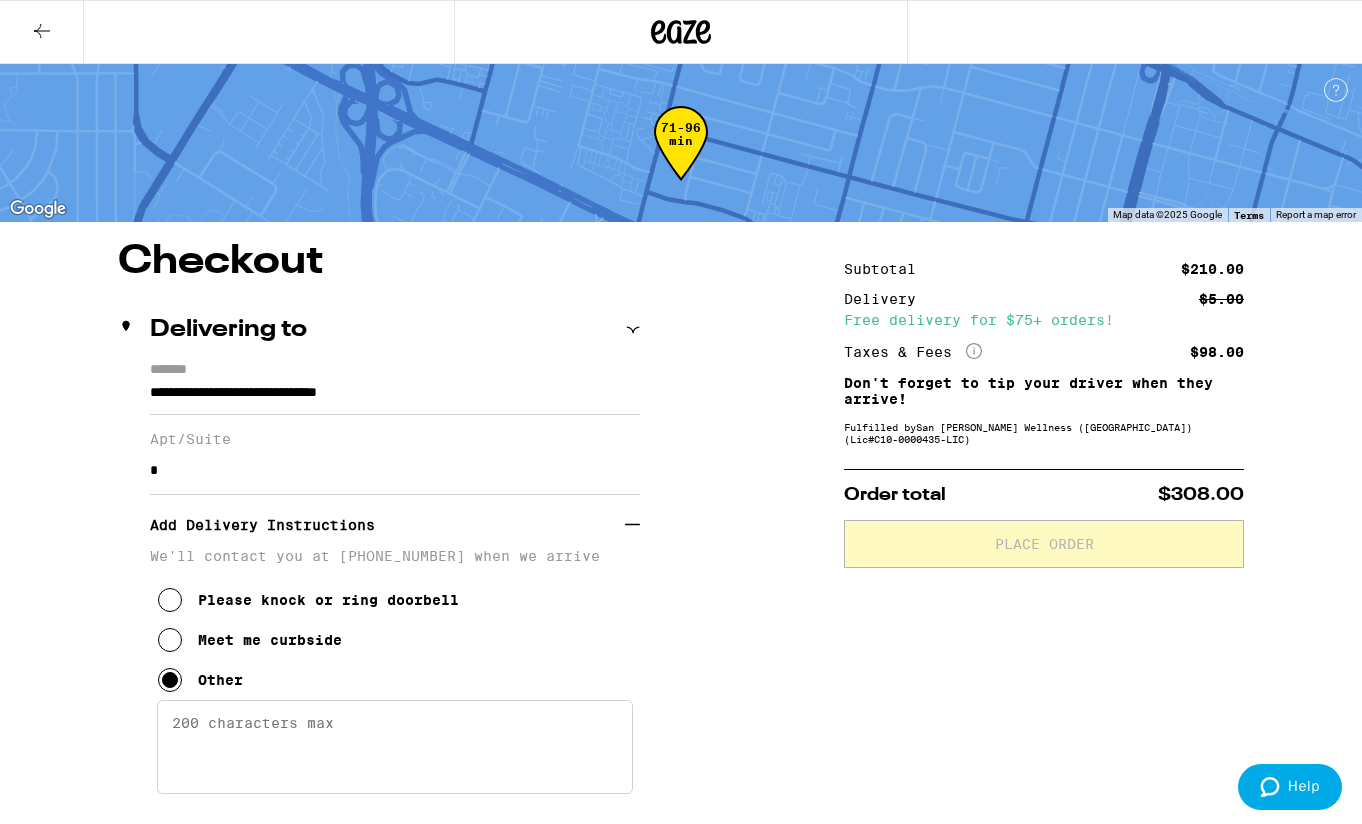 click on "Enter any other delivery instructions you want driver to know" at bounding box center (395, 747) 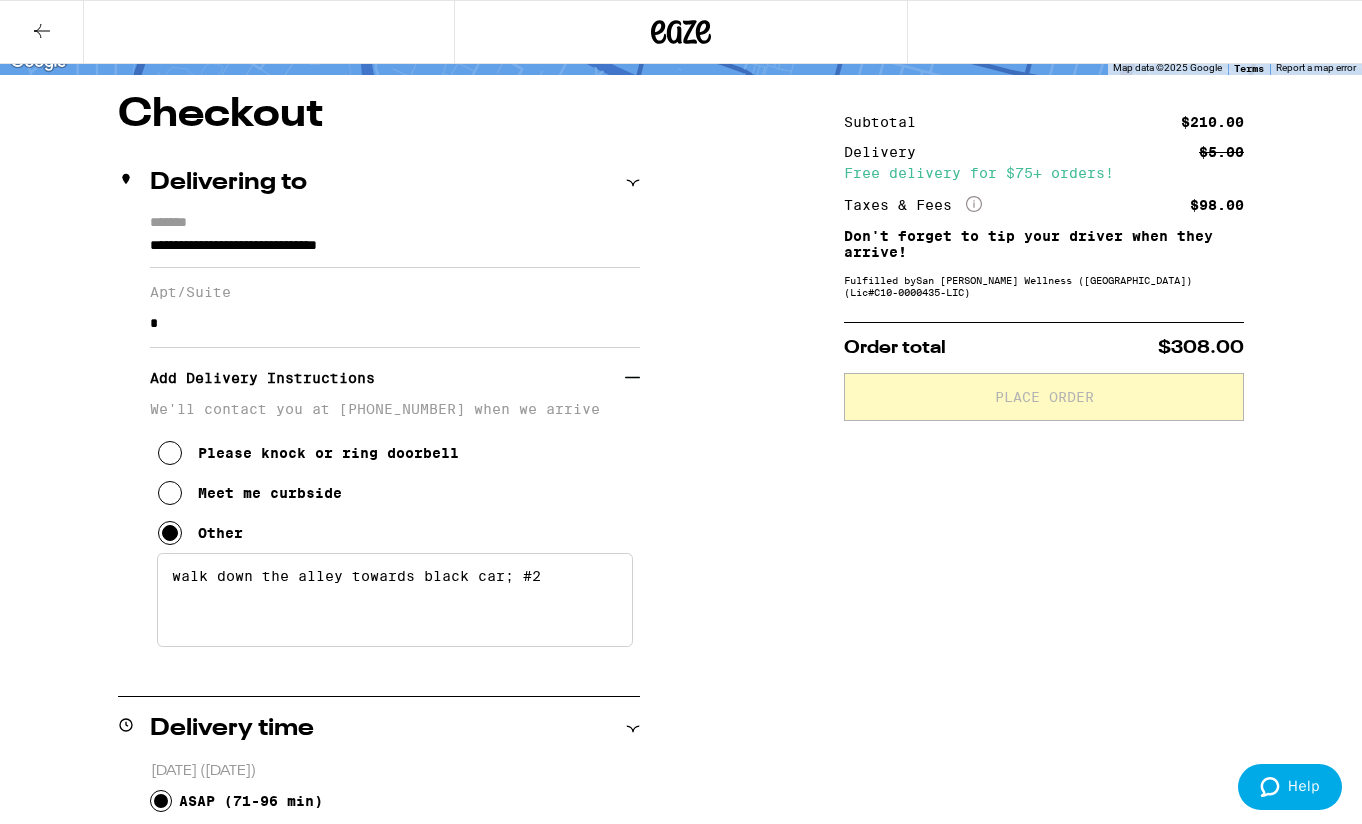scroll, scrollTop: 146, scrollLeft: 0, axis: vertical 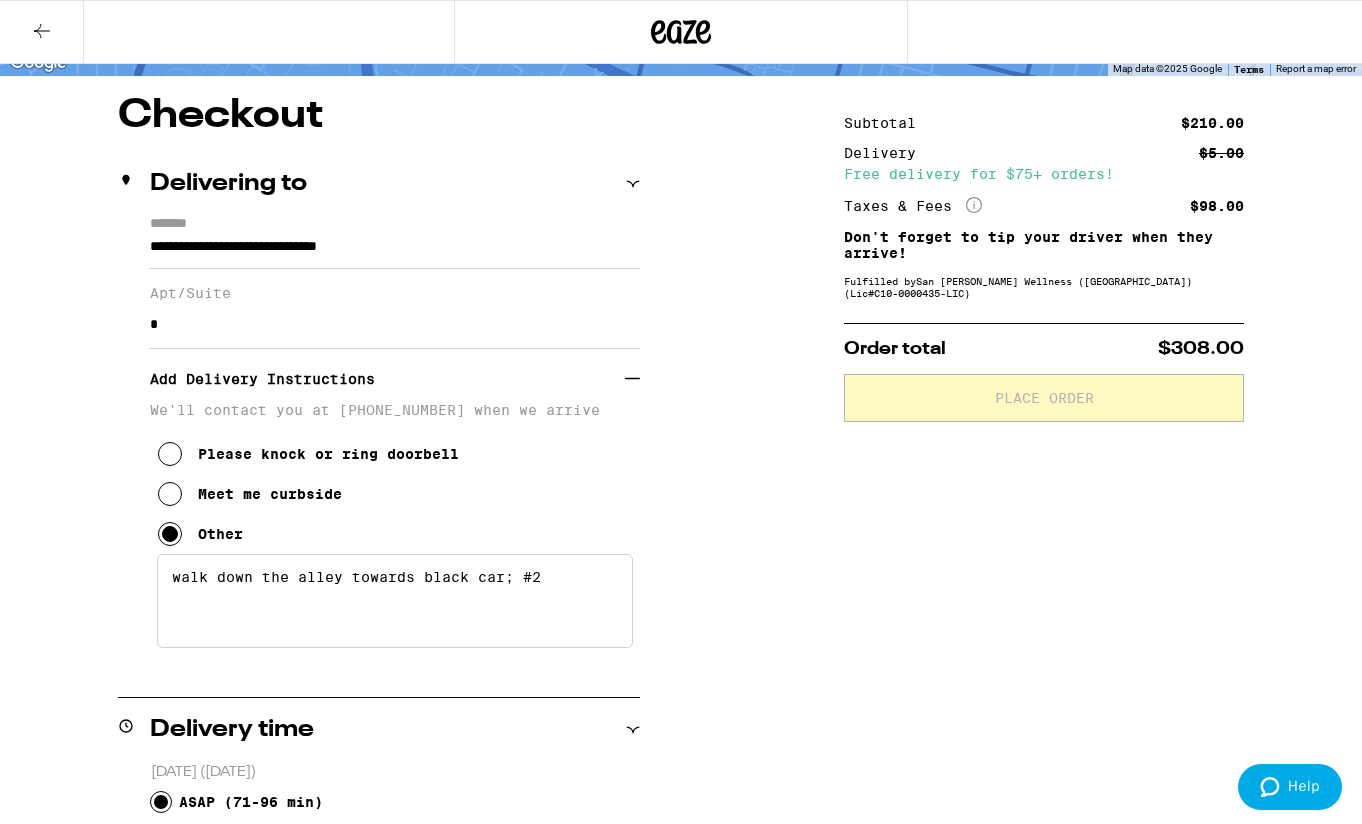 type on "walk down the alley towards black car; #2" 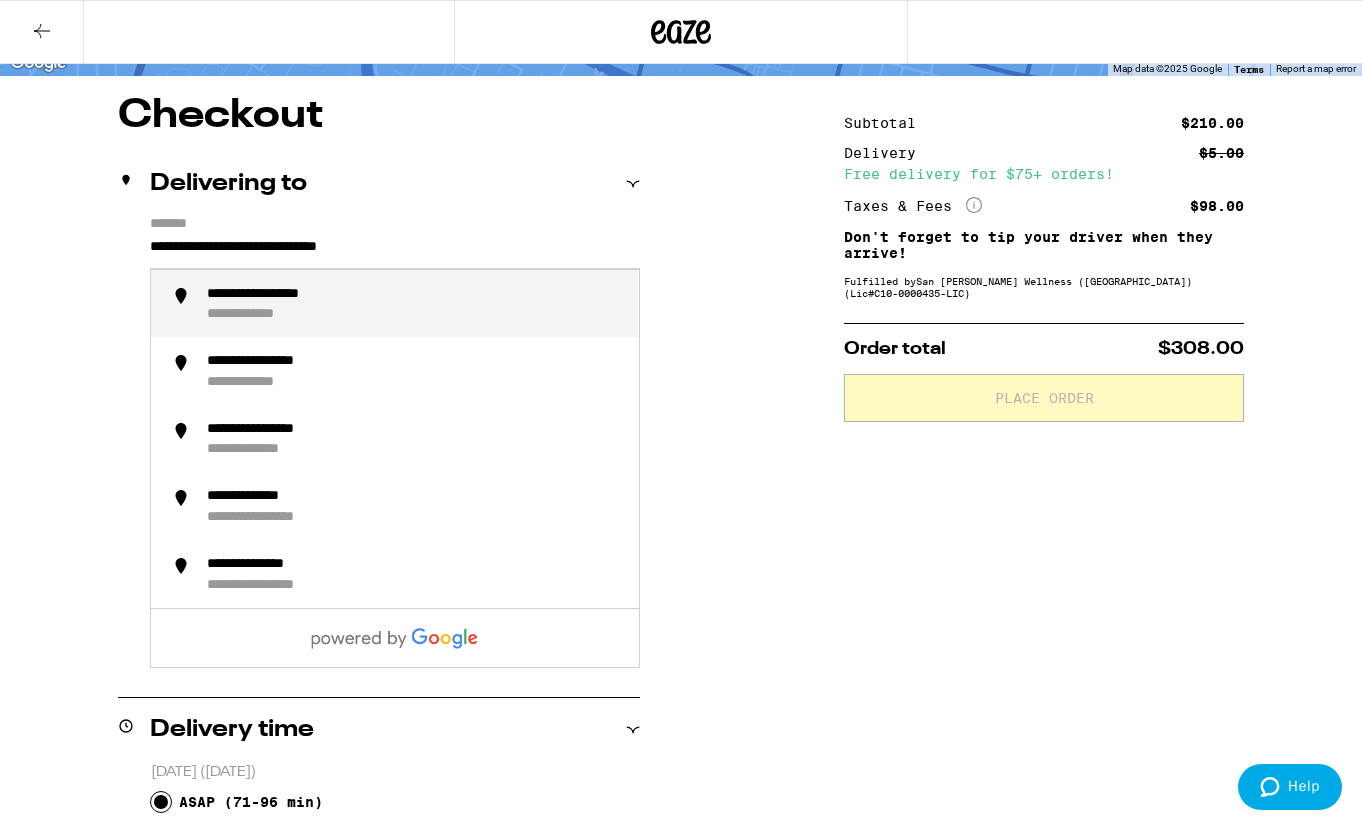 click on "**********" at bounding box center [395, 252] 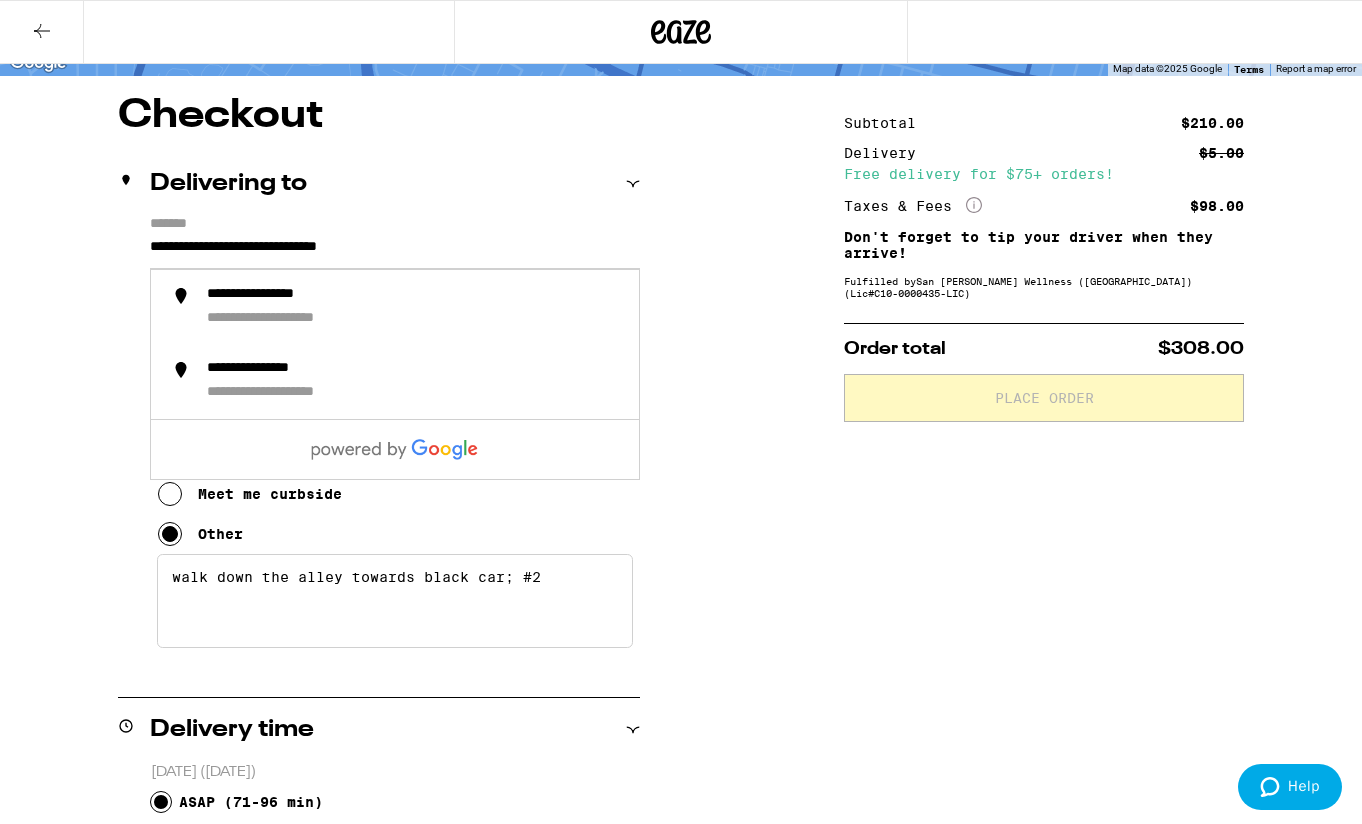 type on "**********" 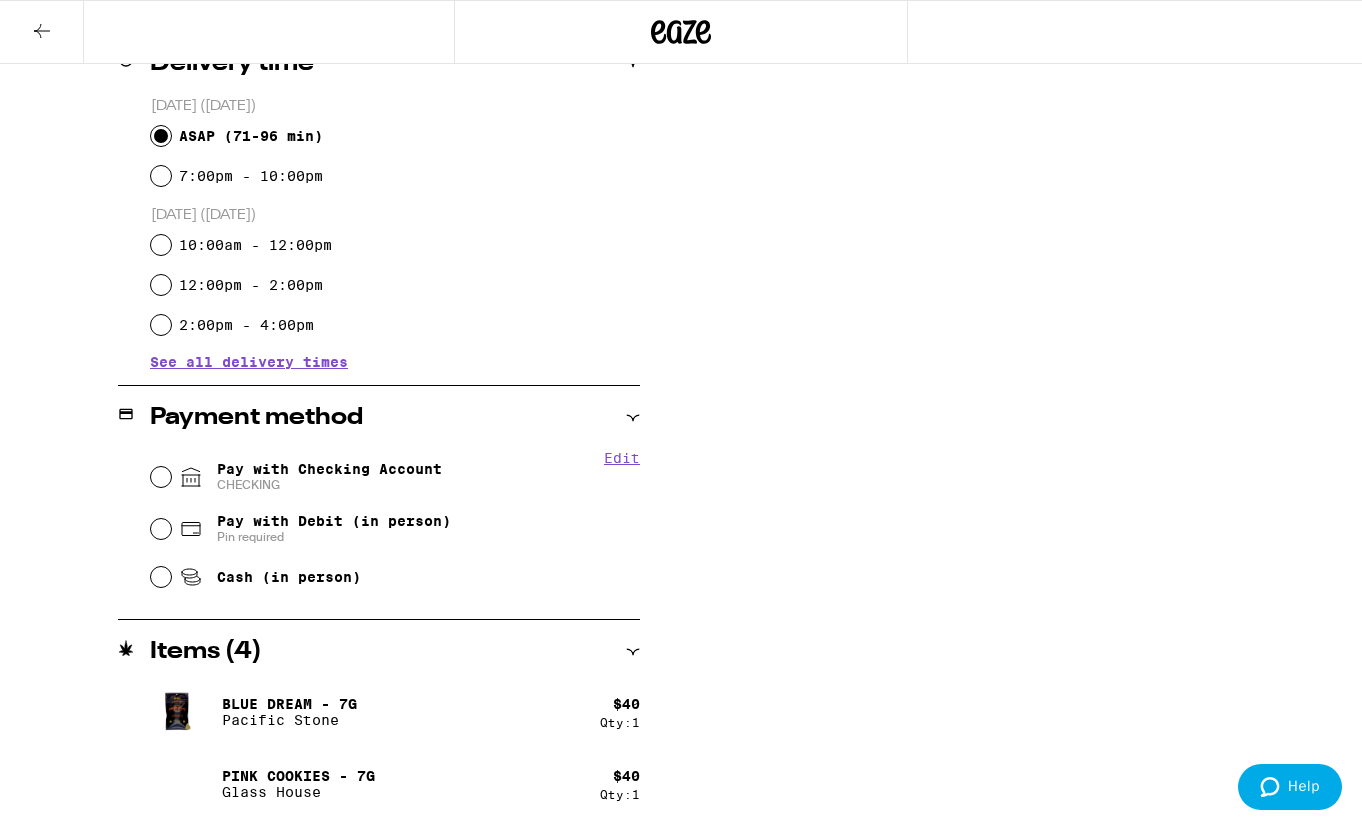 scroll, scrollTop: 816, scrollLeft: 0, axis: vertical 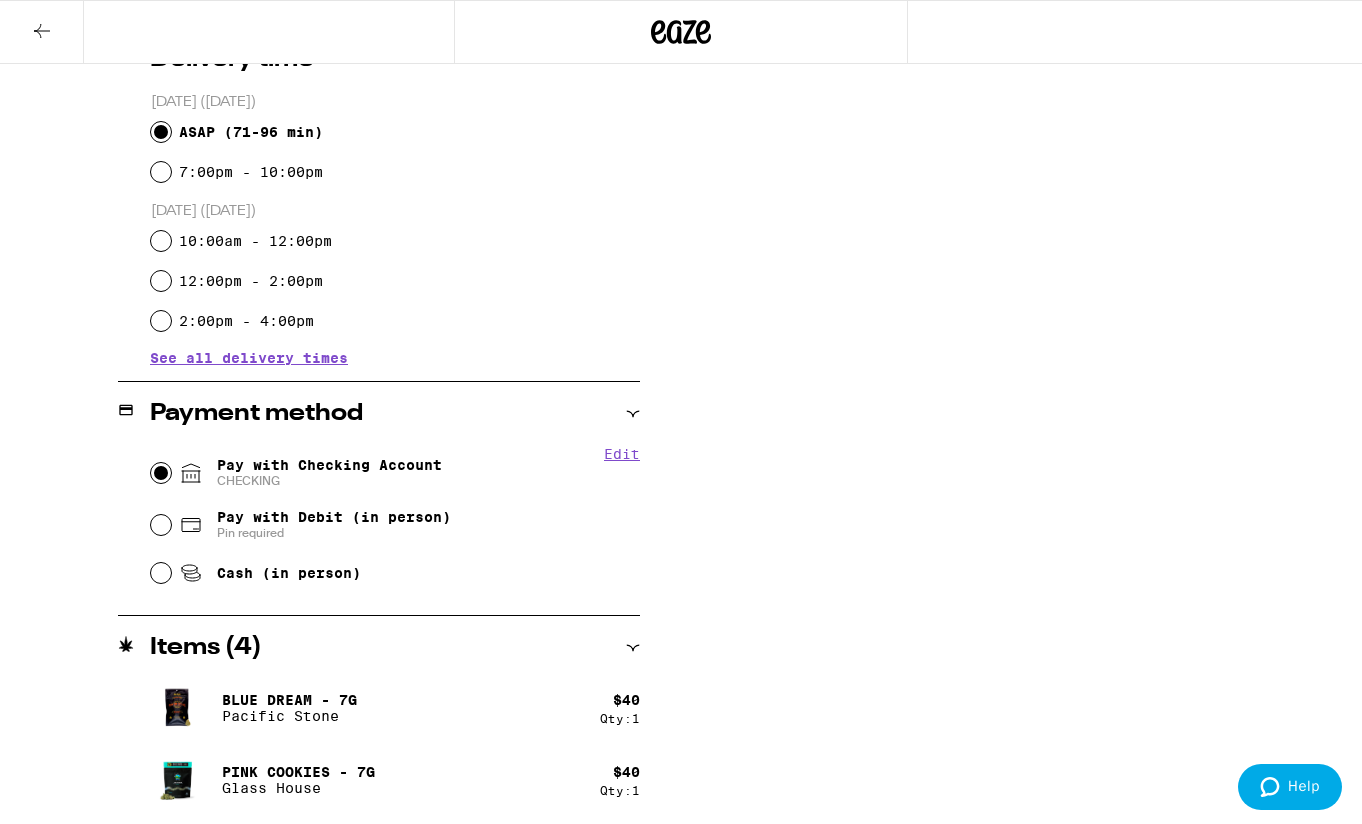 click on "Pay with Checking Account CHECKING" at bounding box center [161, 473] 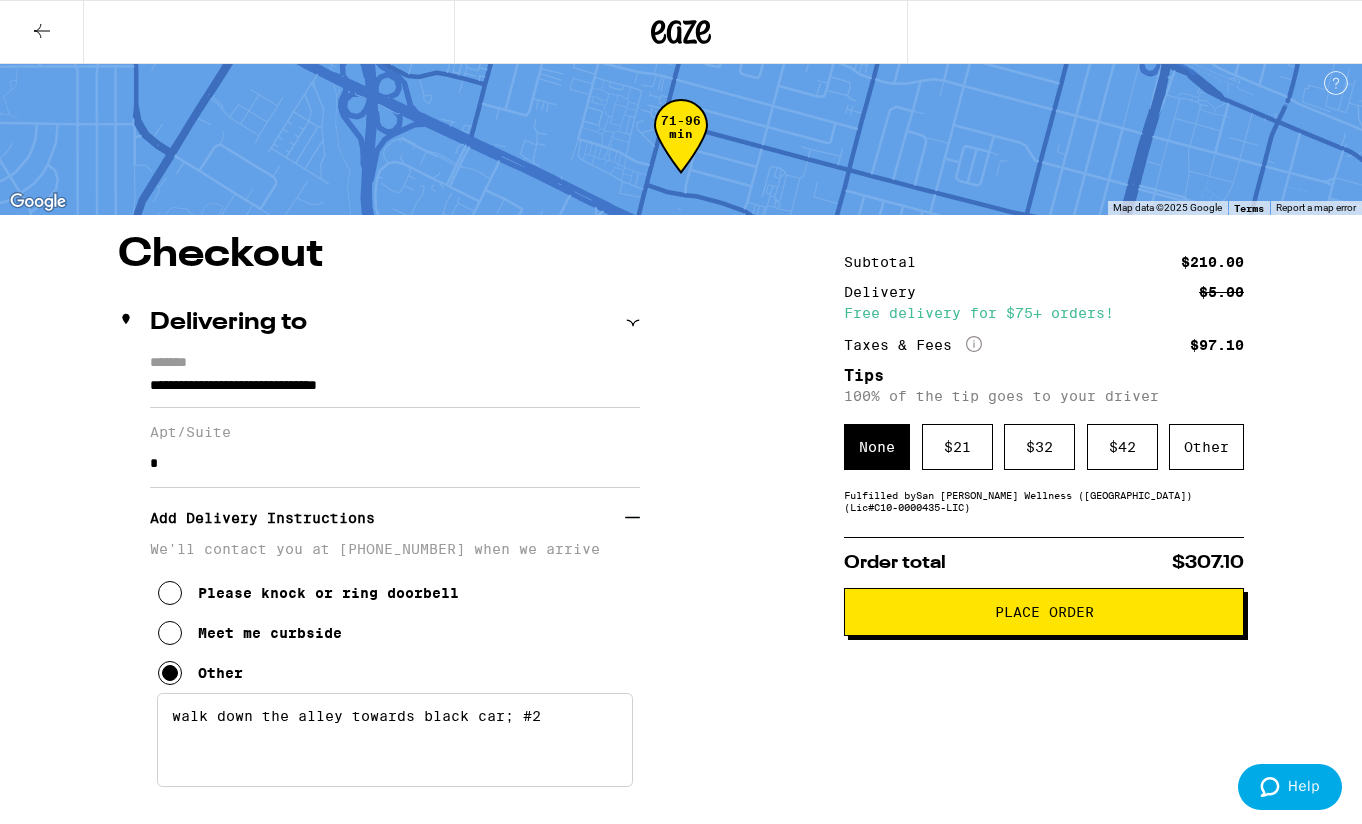 scroll, scrollTop: 0, scrollLeft: 0, axis: both 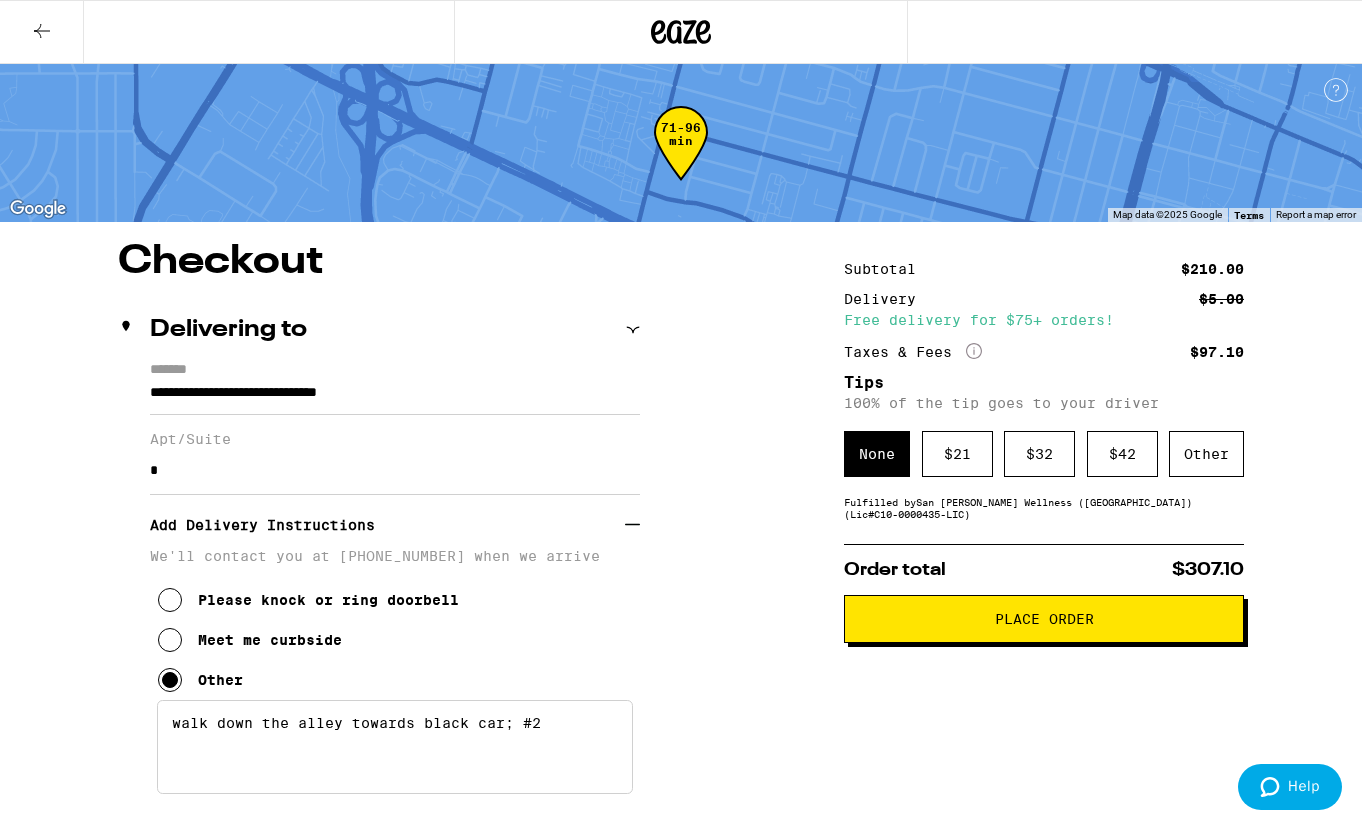 click on "Place Order" at bounding box center [1044, 619] 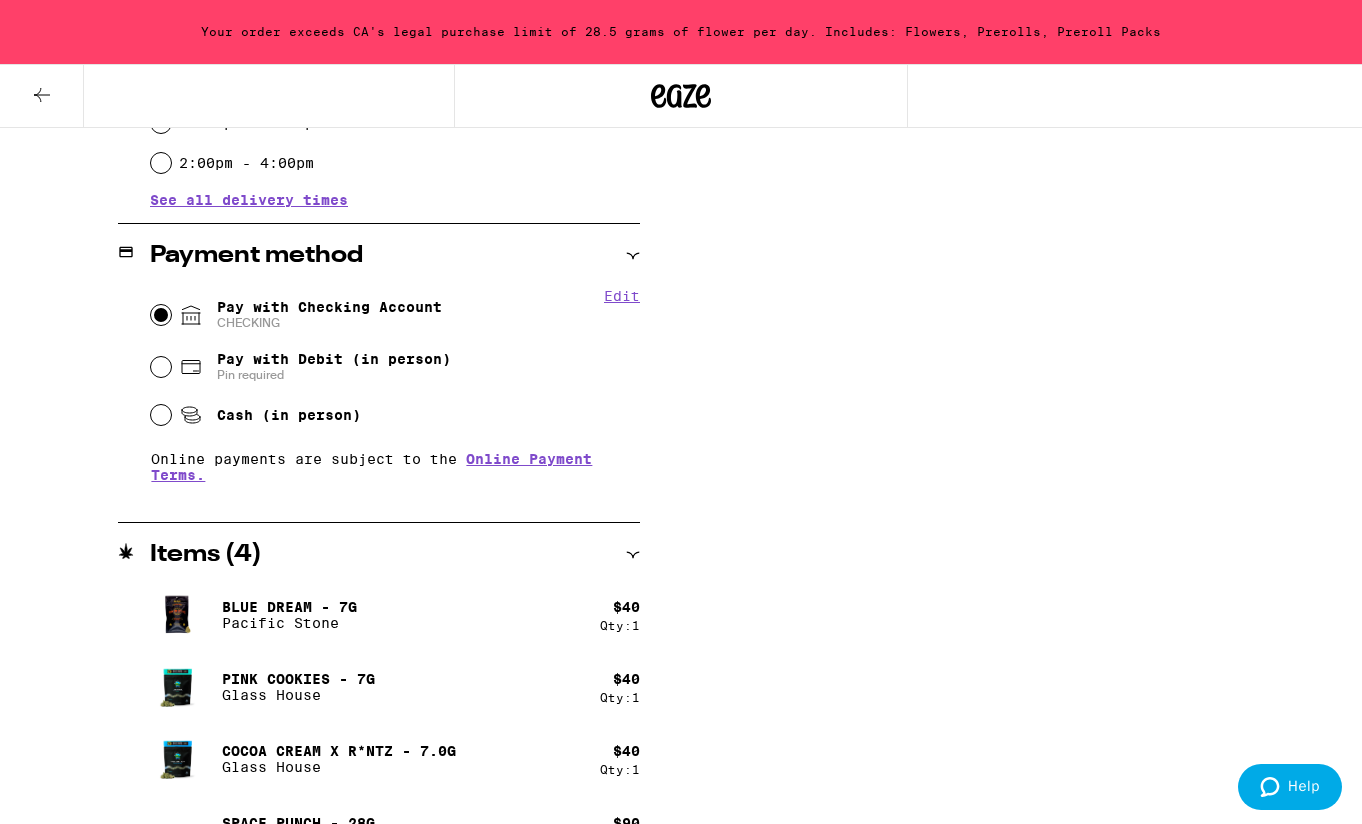 scroll, scrollTop: 1090, scrollLeft: 0, axis: vertical 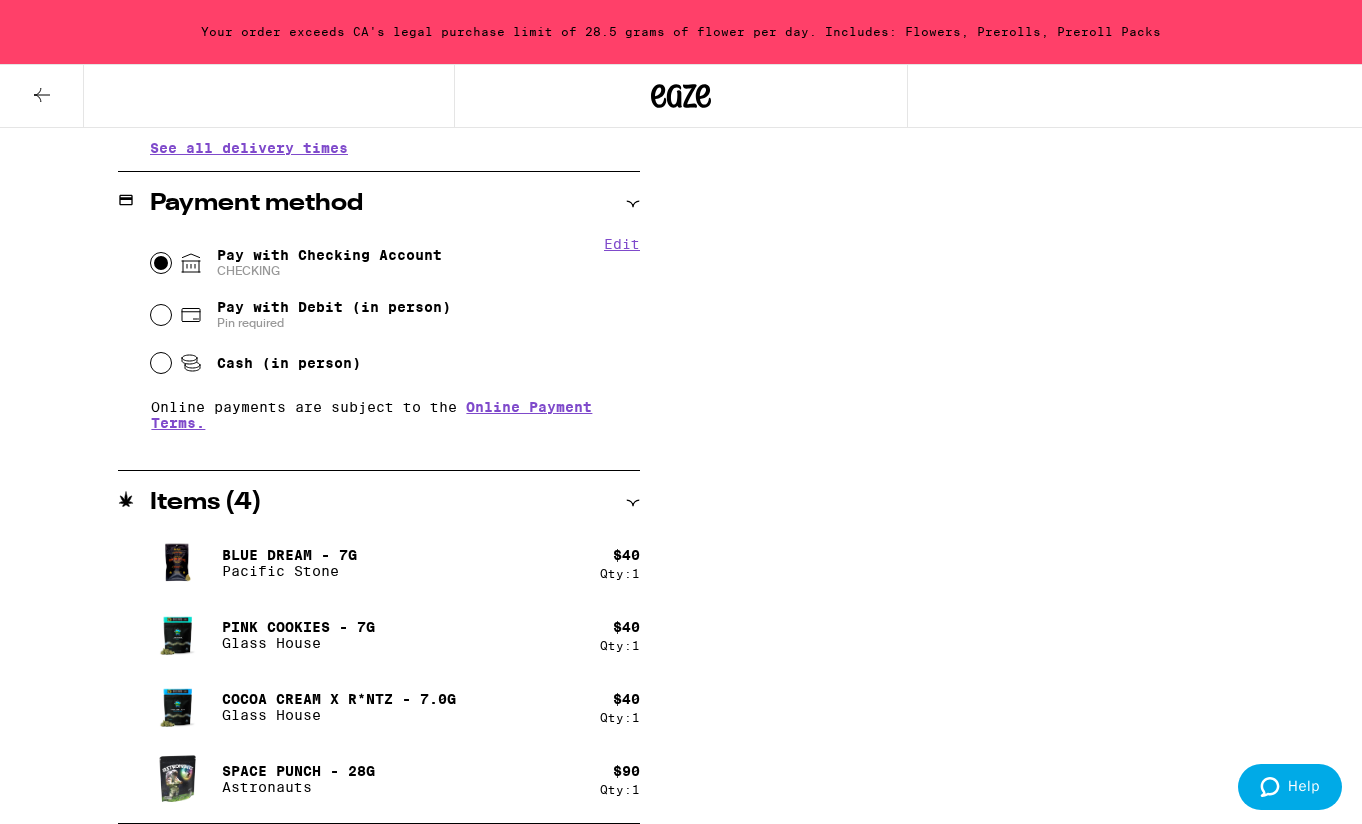 click 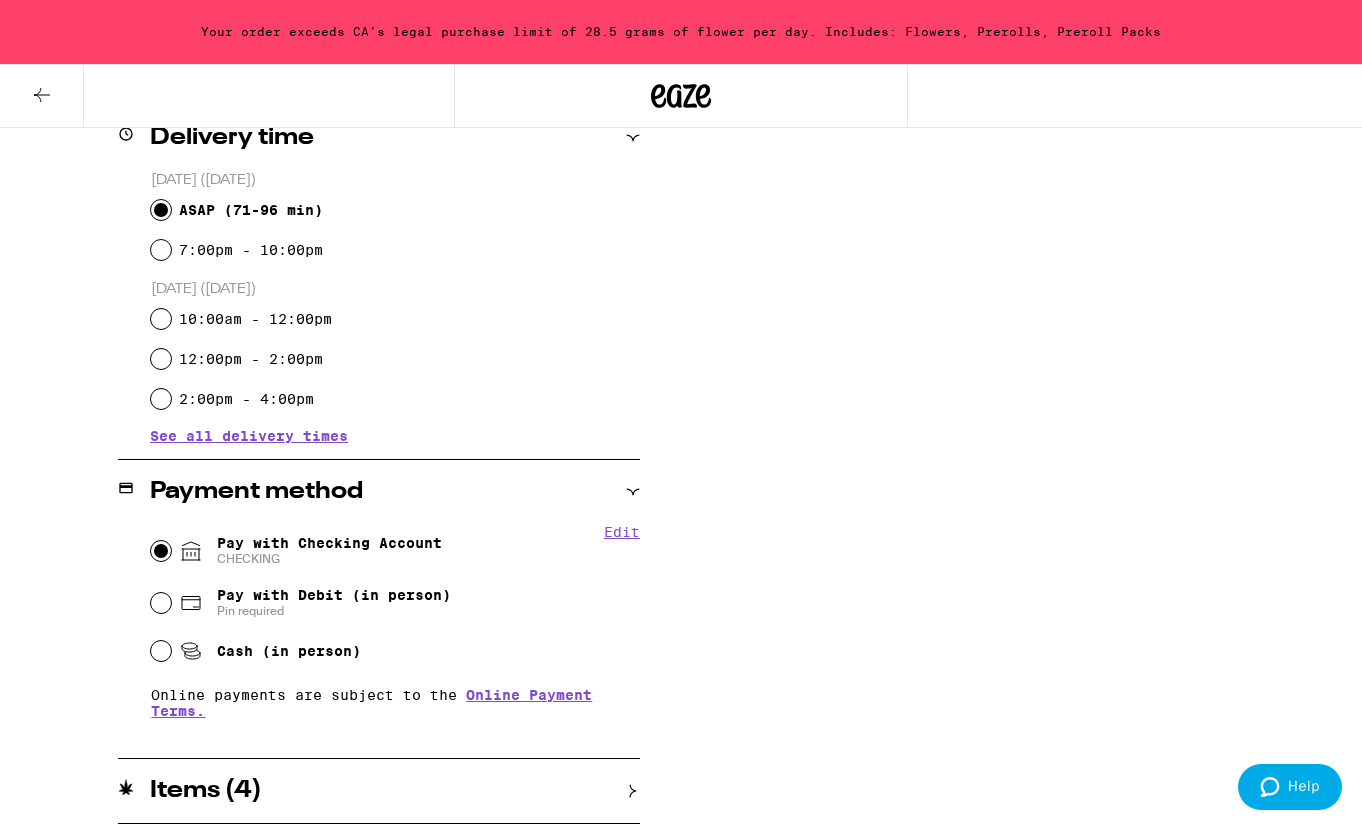scroll, scrollTop: 802, scrollLeft: 0, axis: vertical 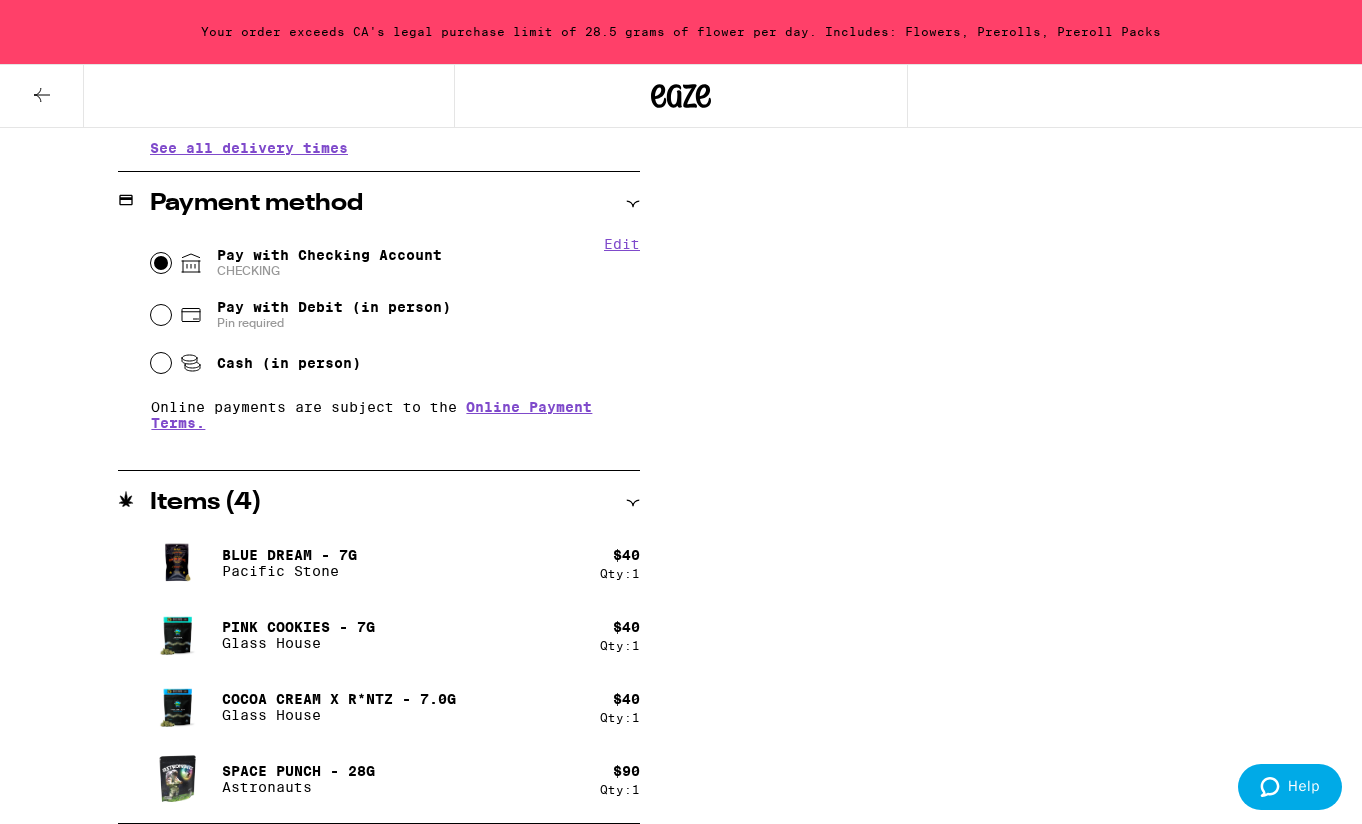 click on "Space Punch - 28g Astronauts" at bounding box center (375, 779) 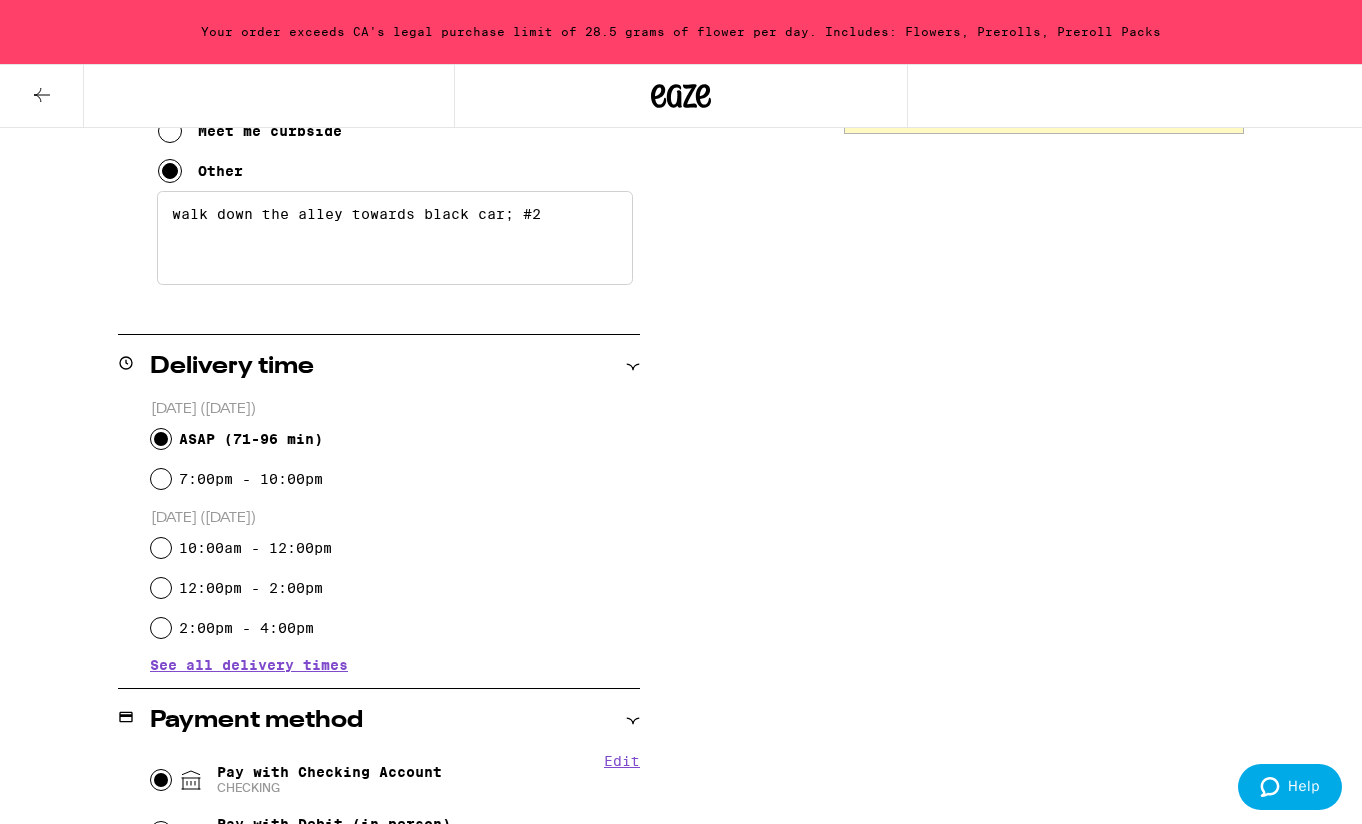 click 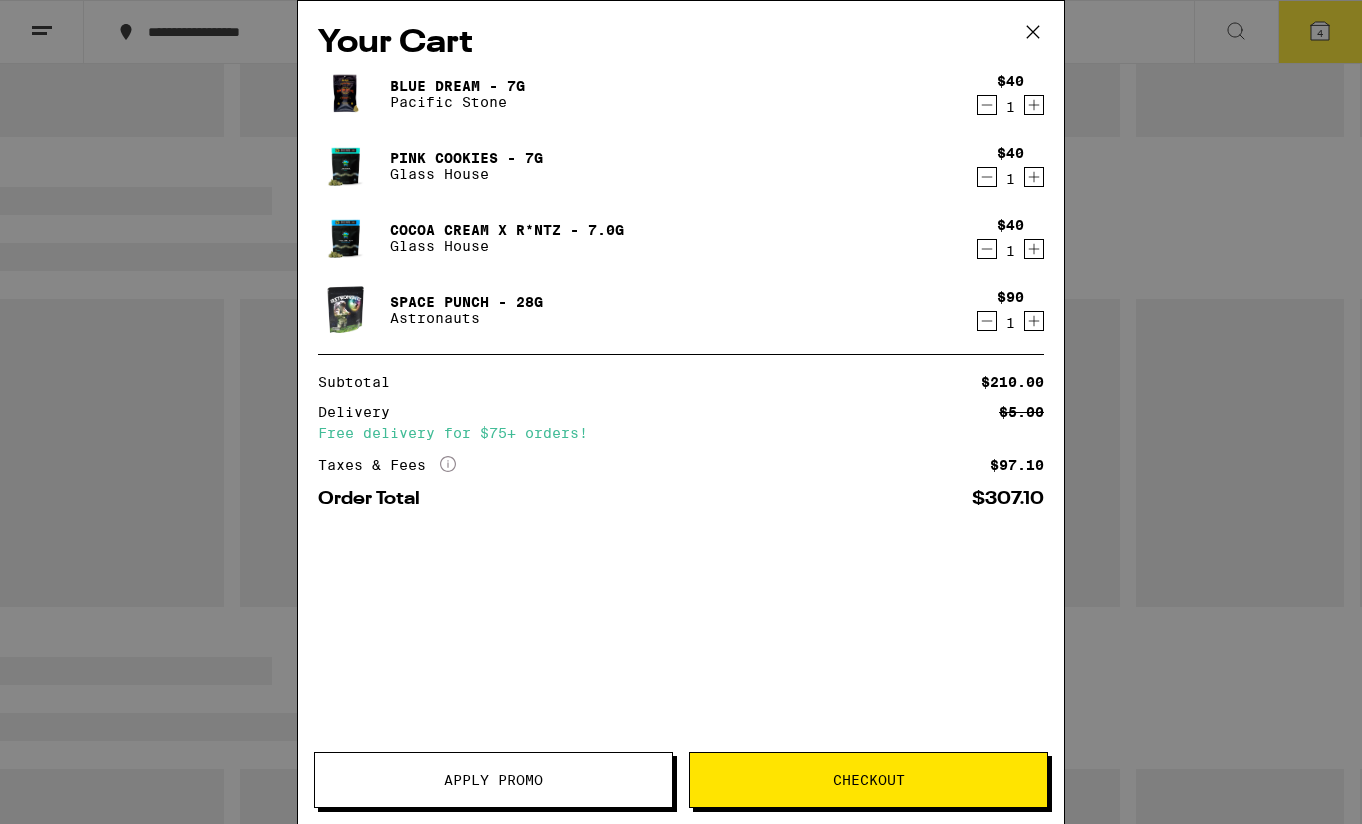 scroll, scrollTop: 0, scrollLeft: 0, axis: both 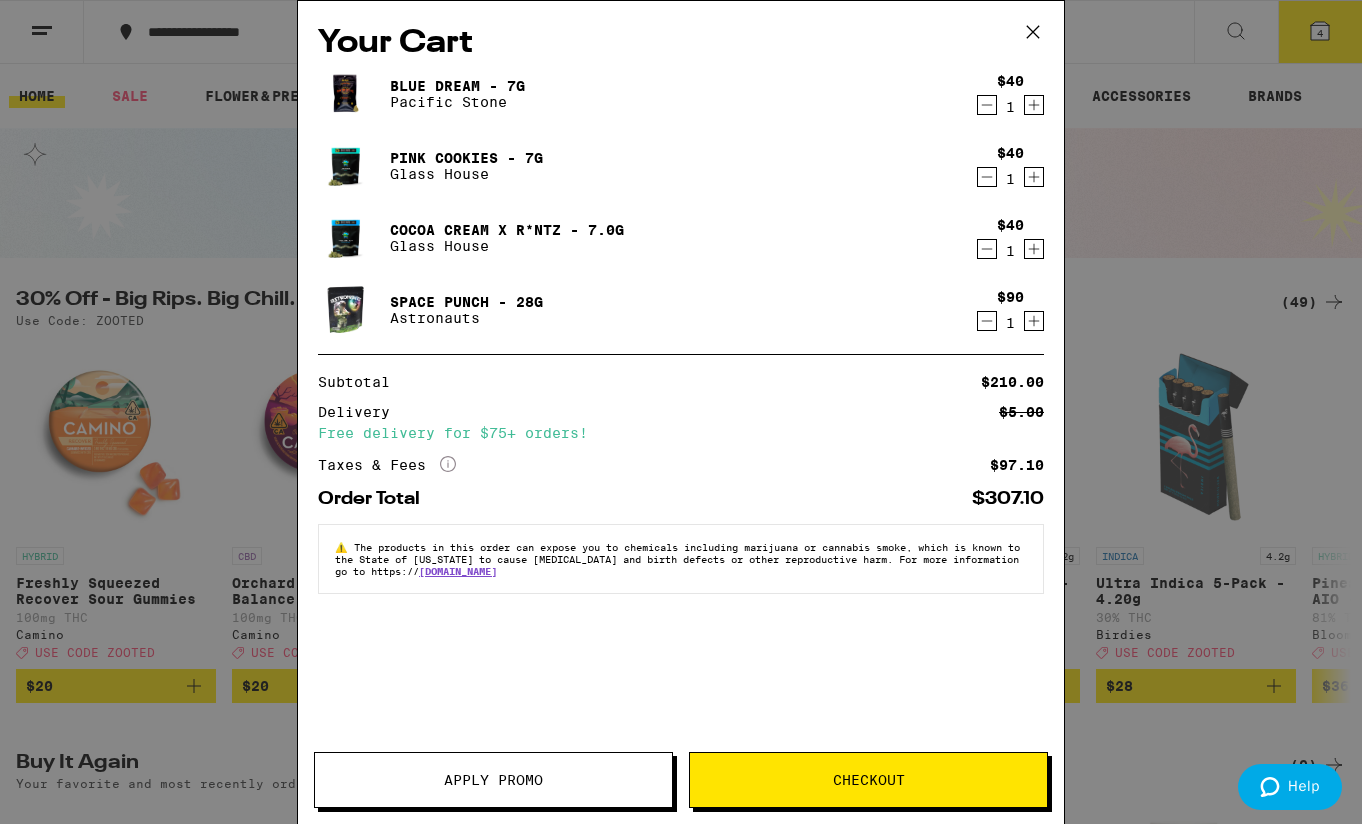 click 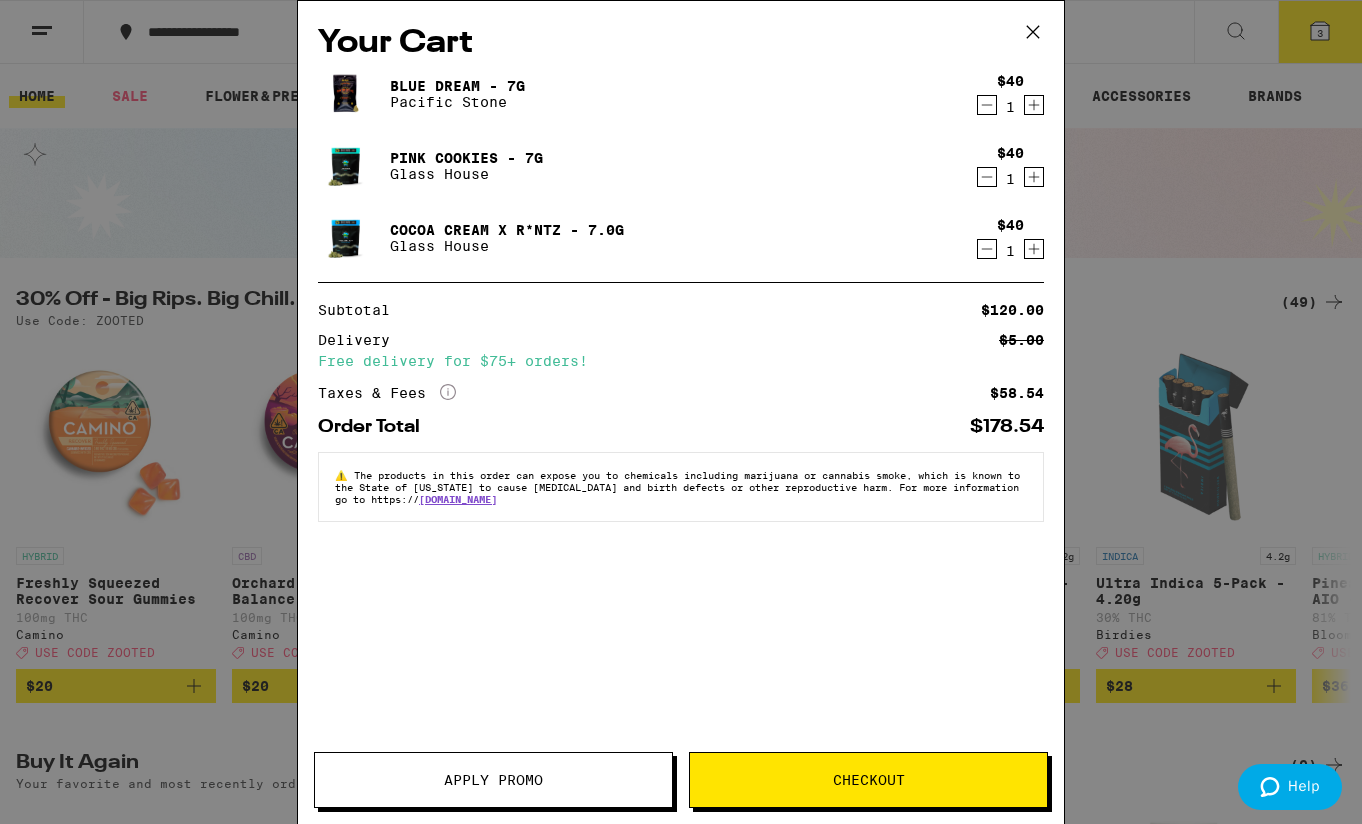 click on "Checkout" at bounding box center (869, 780) 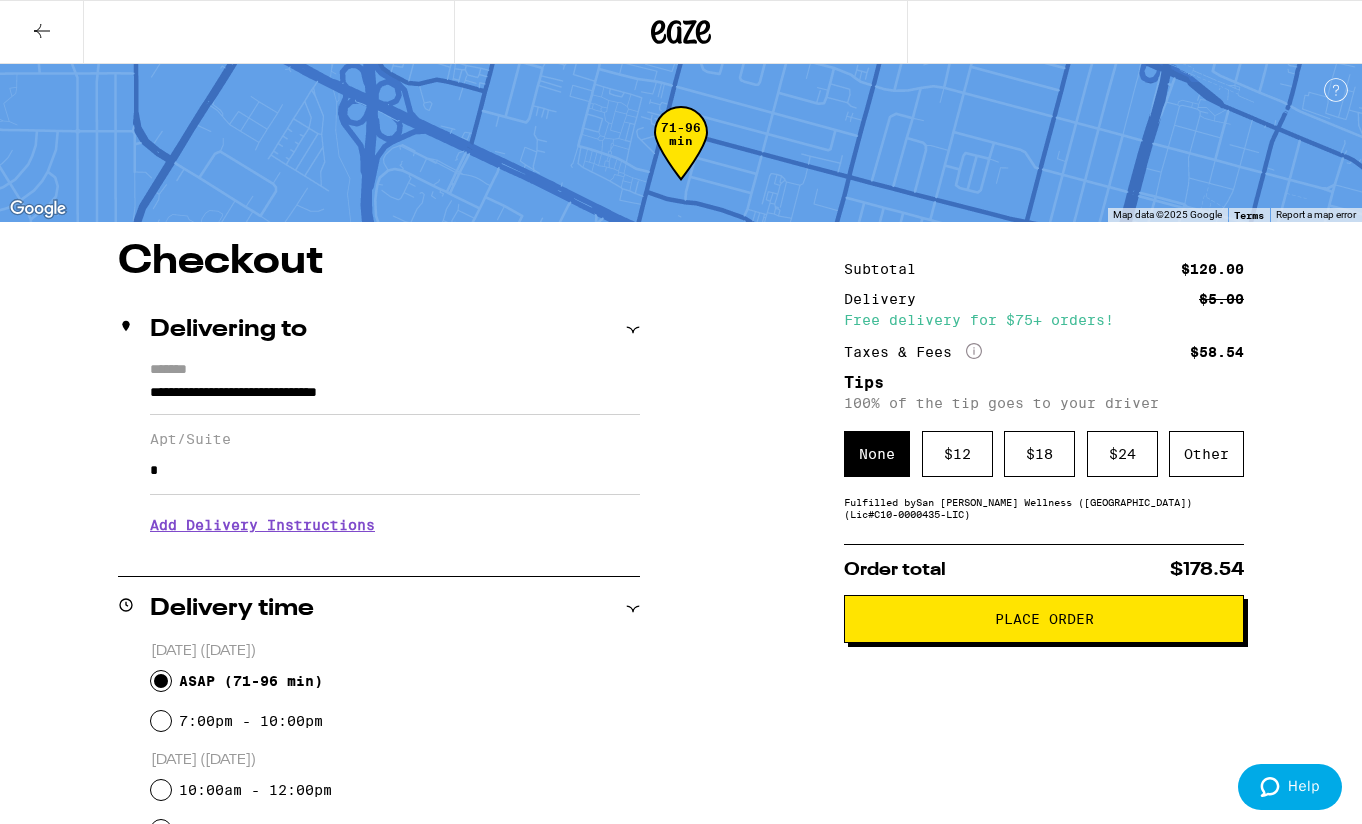 click on "**********" at bounding box center [395, 398] 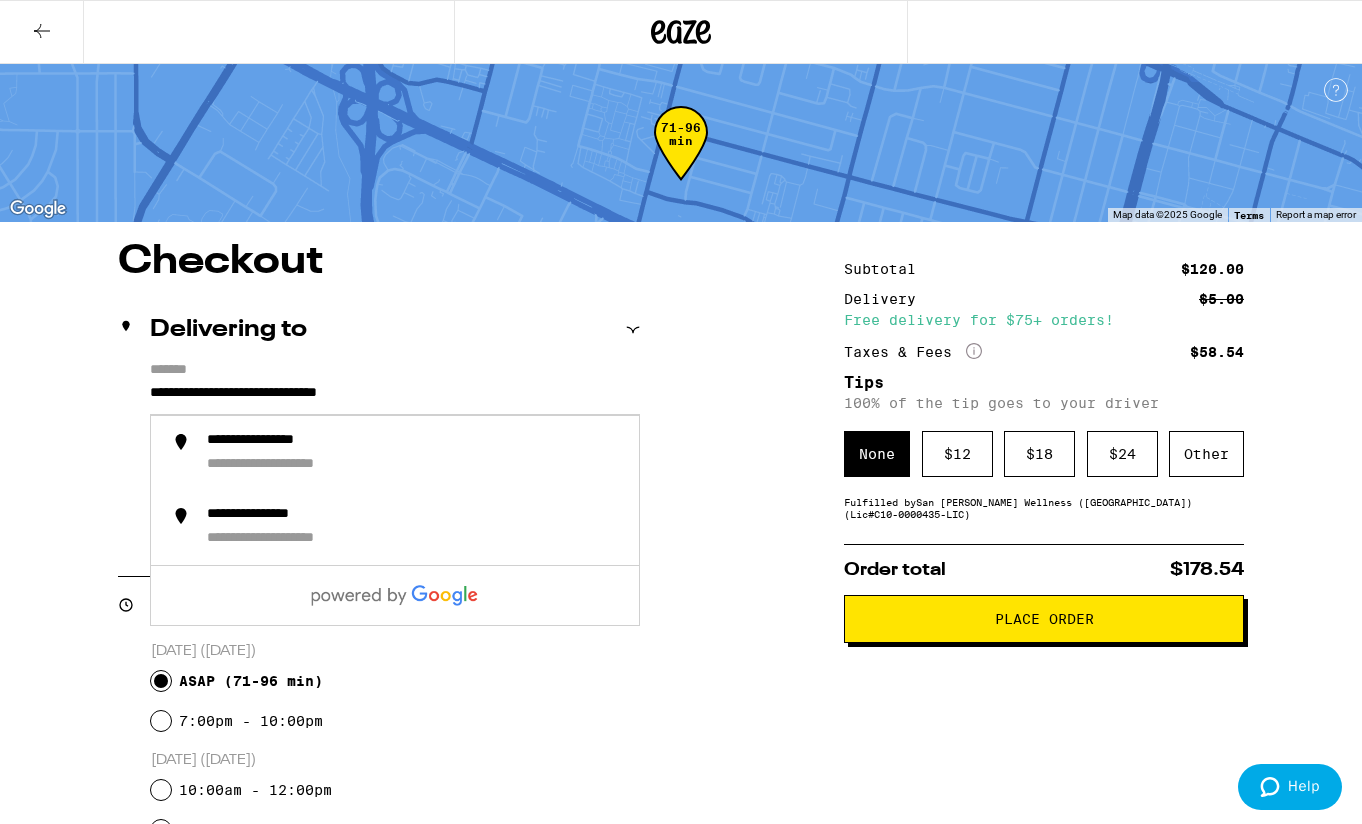 click on "*******" at bounding box center (395, 371) 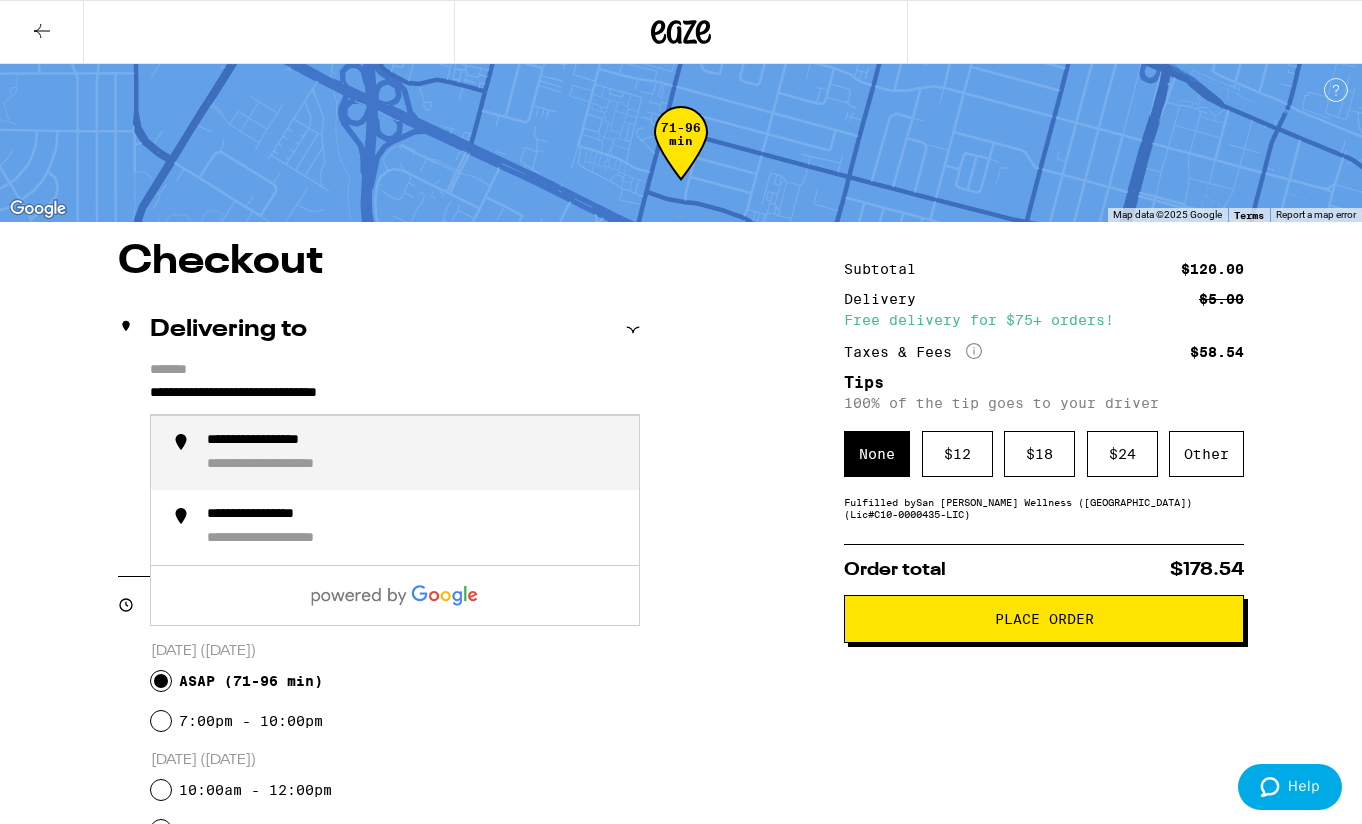 click on "**********" at bounding box center (288, 441) 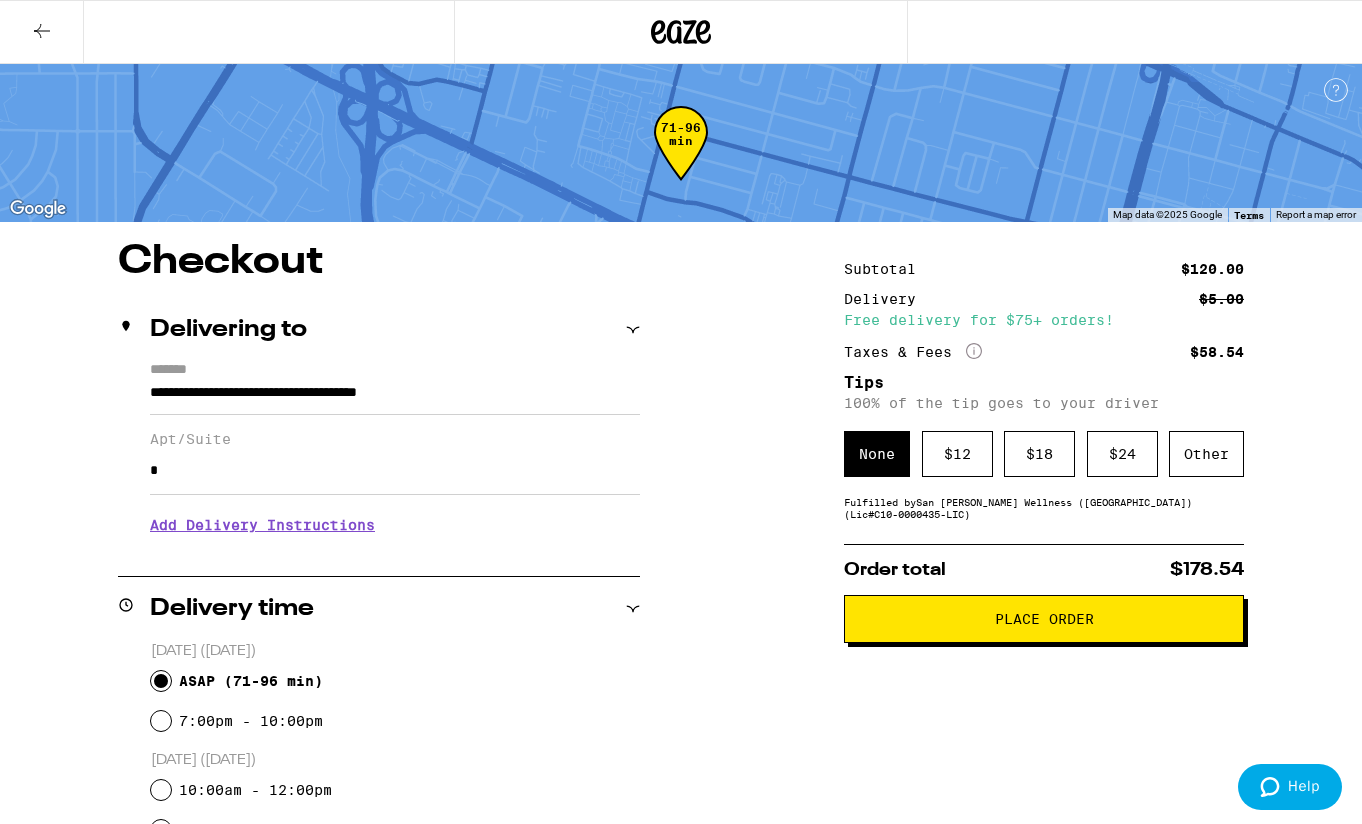 type on "**********" 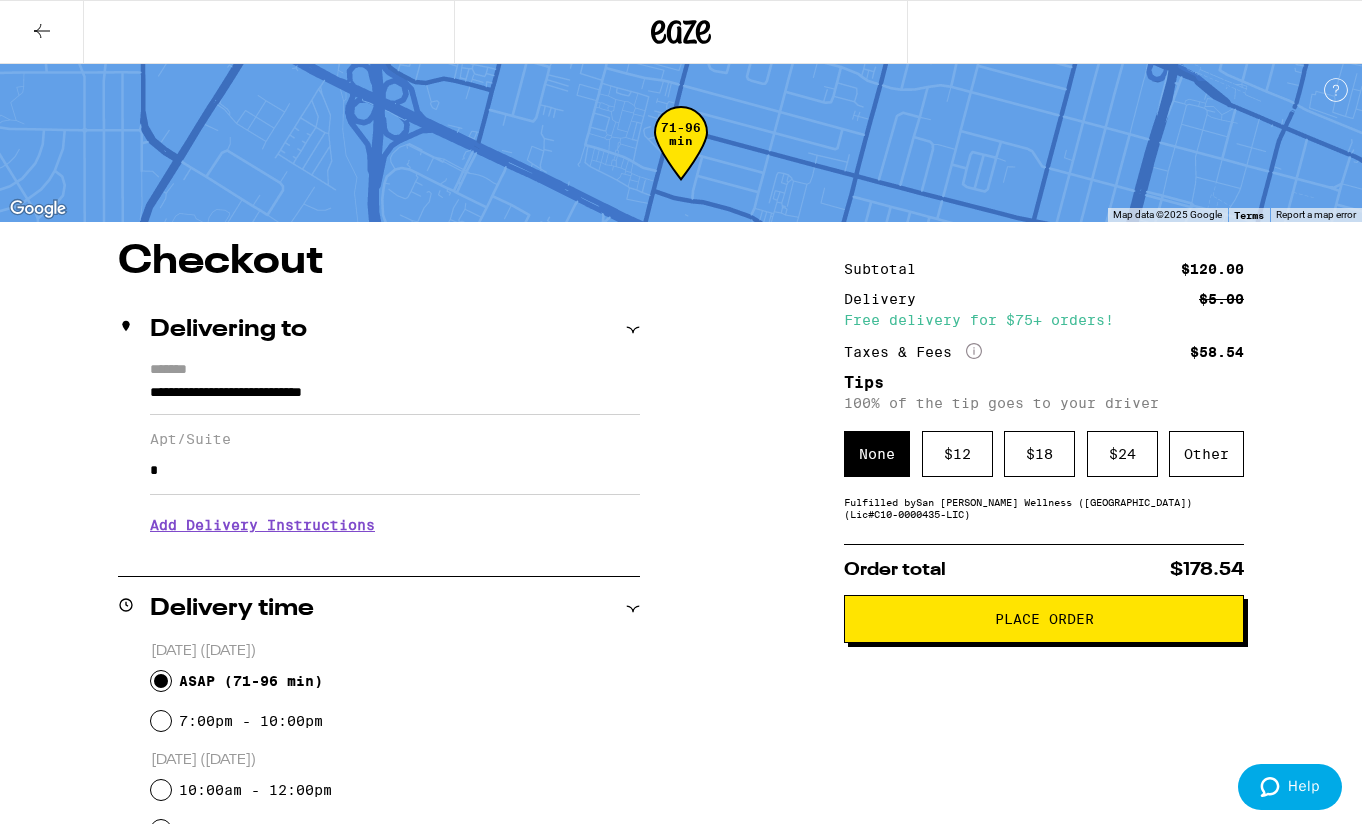 scroll, scrollTop: 99, scrollLeft: 0, axis: vertical 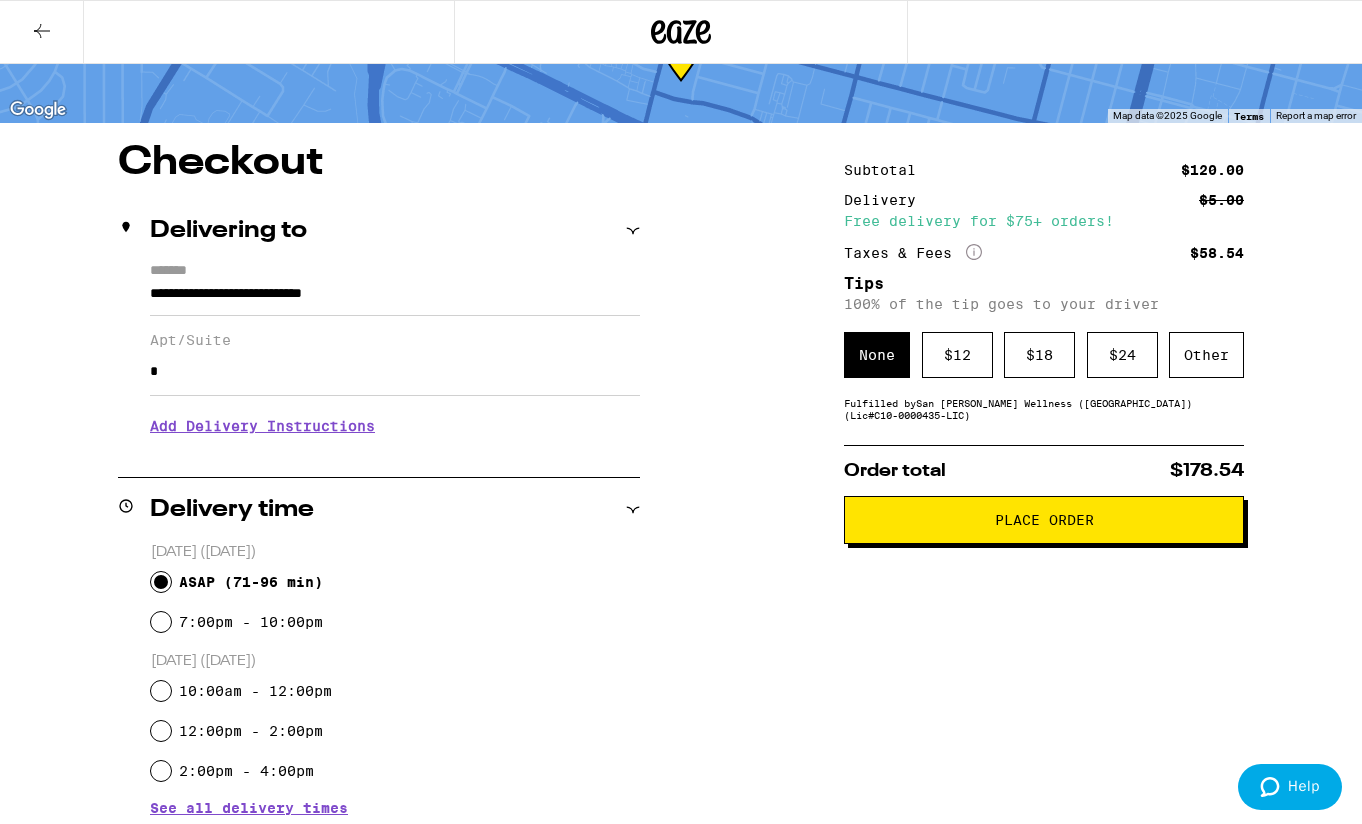 click on "Add Delivery Instructions" at bounding box center (395, 426) 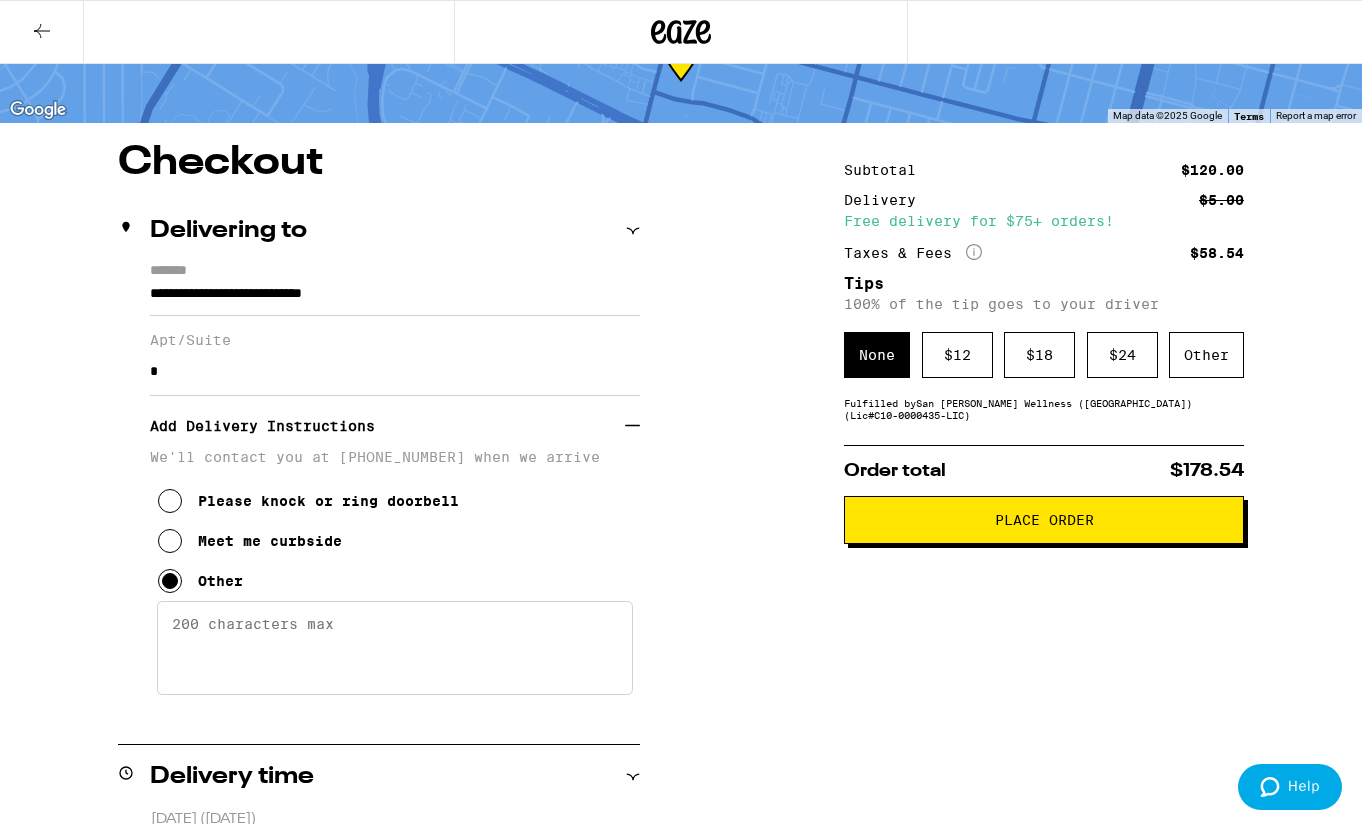 click on "Enter any other delivery instructions you want driver to know" at bounding box center (395, 648) 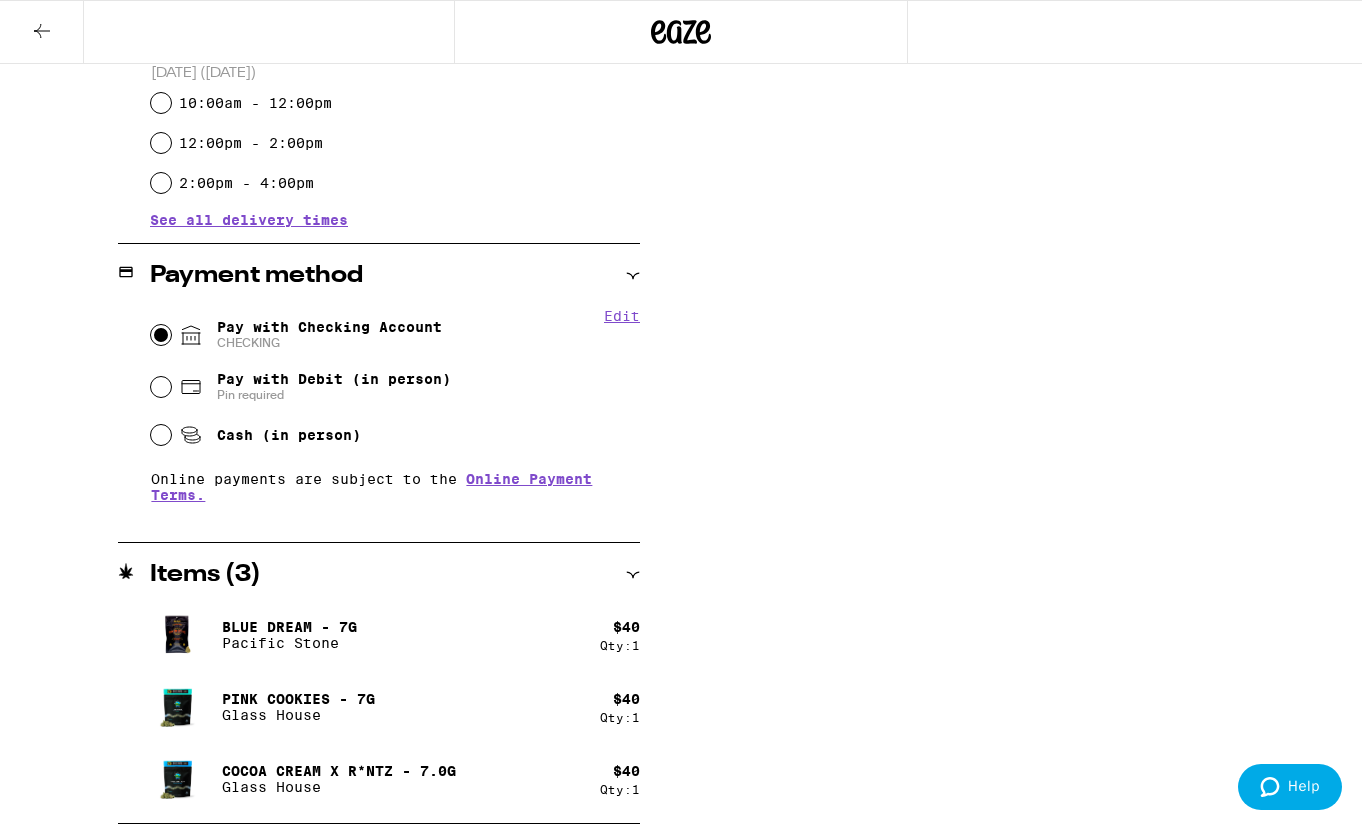 scroll, scrollTop: 0, scrollLeft: 0, axis: both 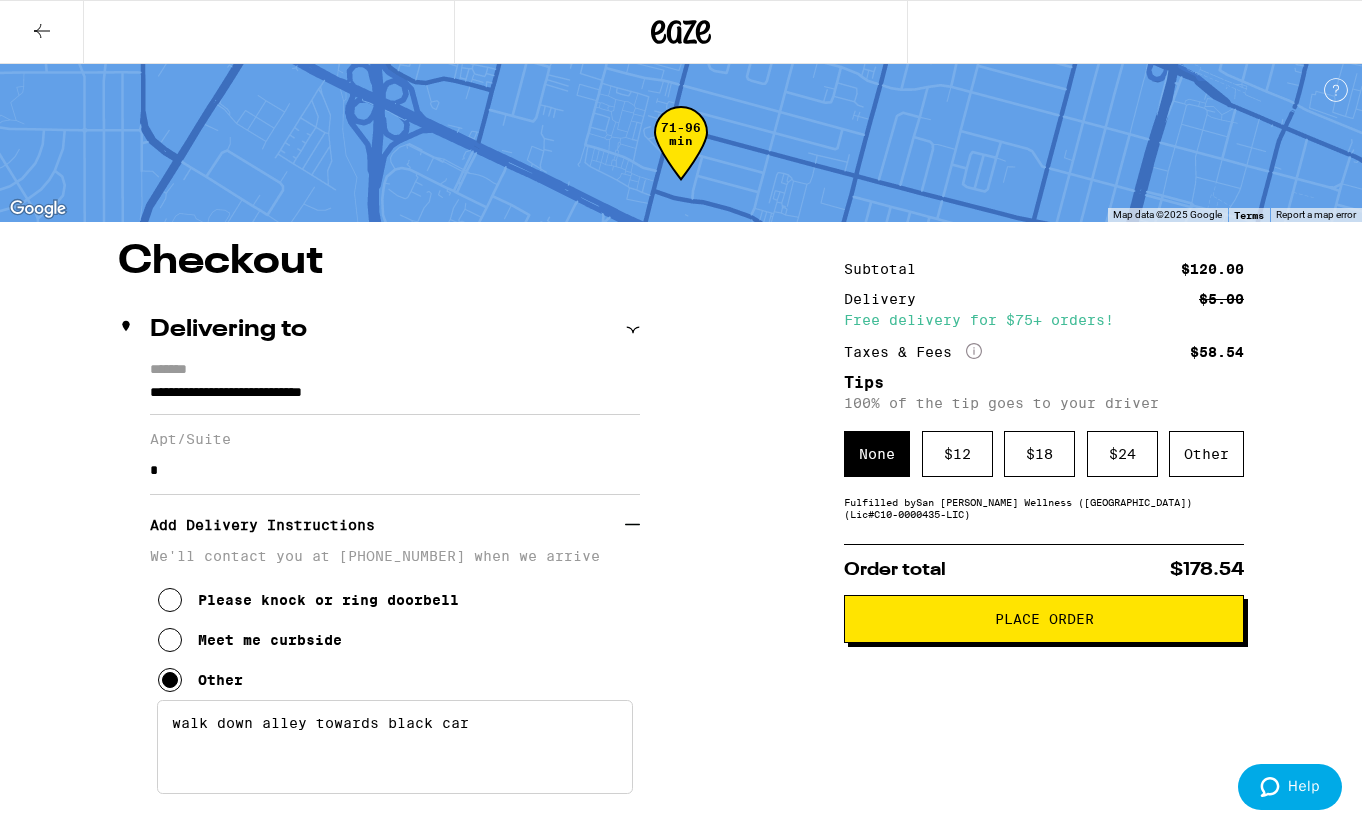 type on "walk down alley towards black car" 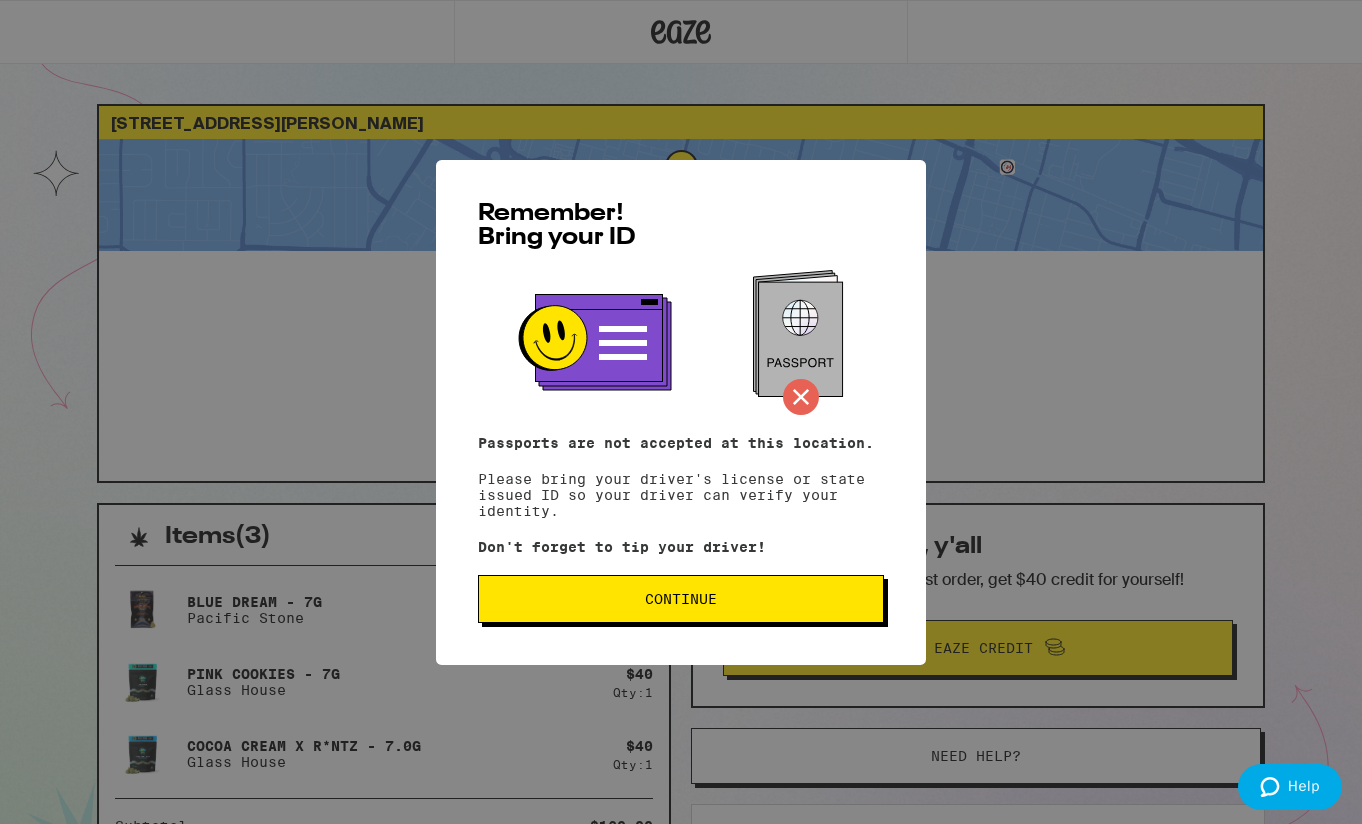 click on "Continue" at bounding box center [681, 599] 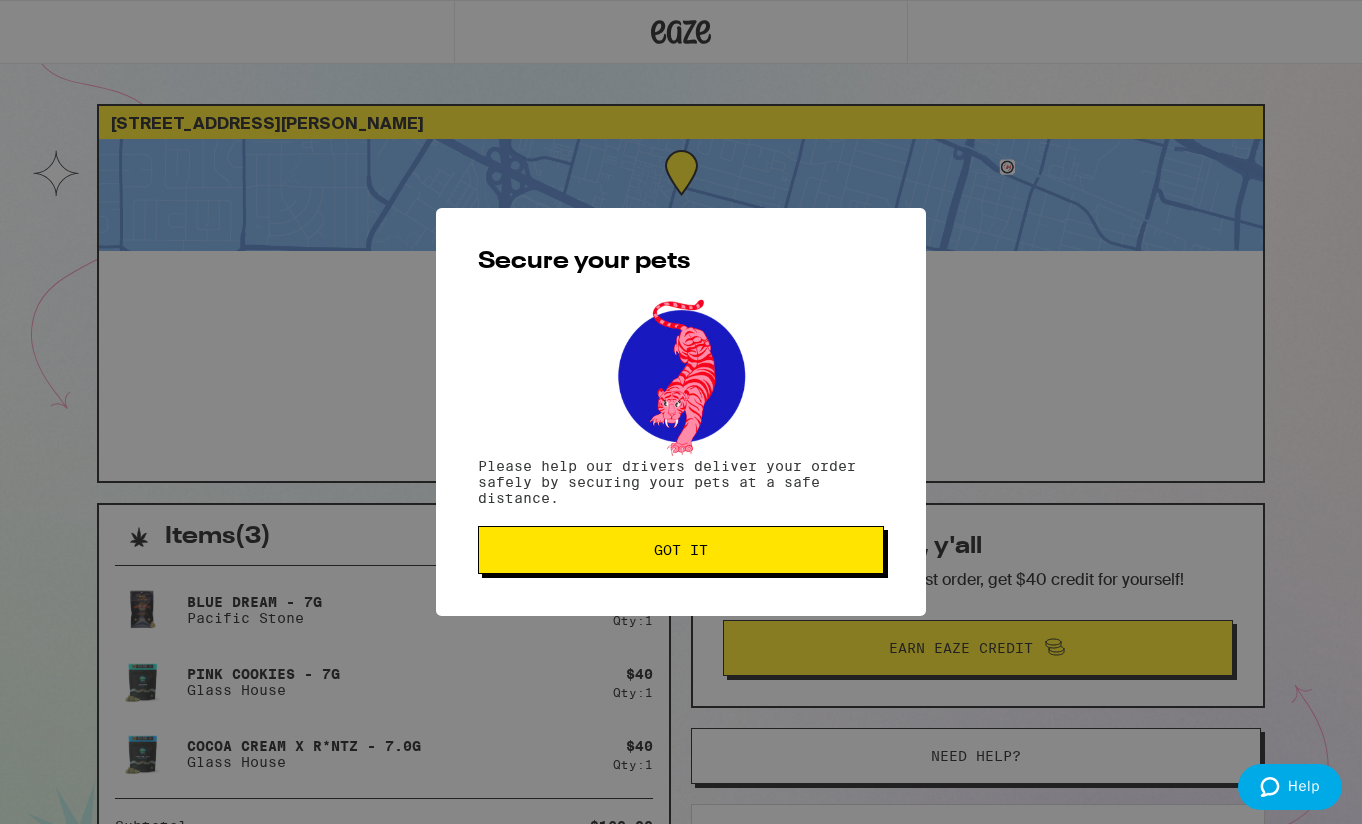 click on "Got it" at bounding box center [681, 550] 